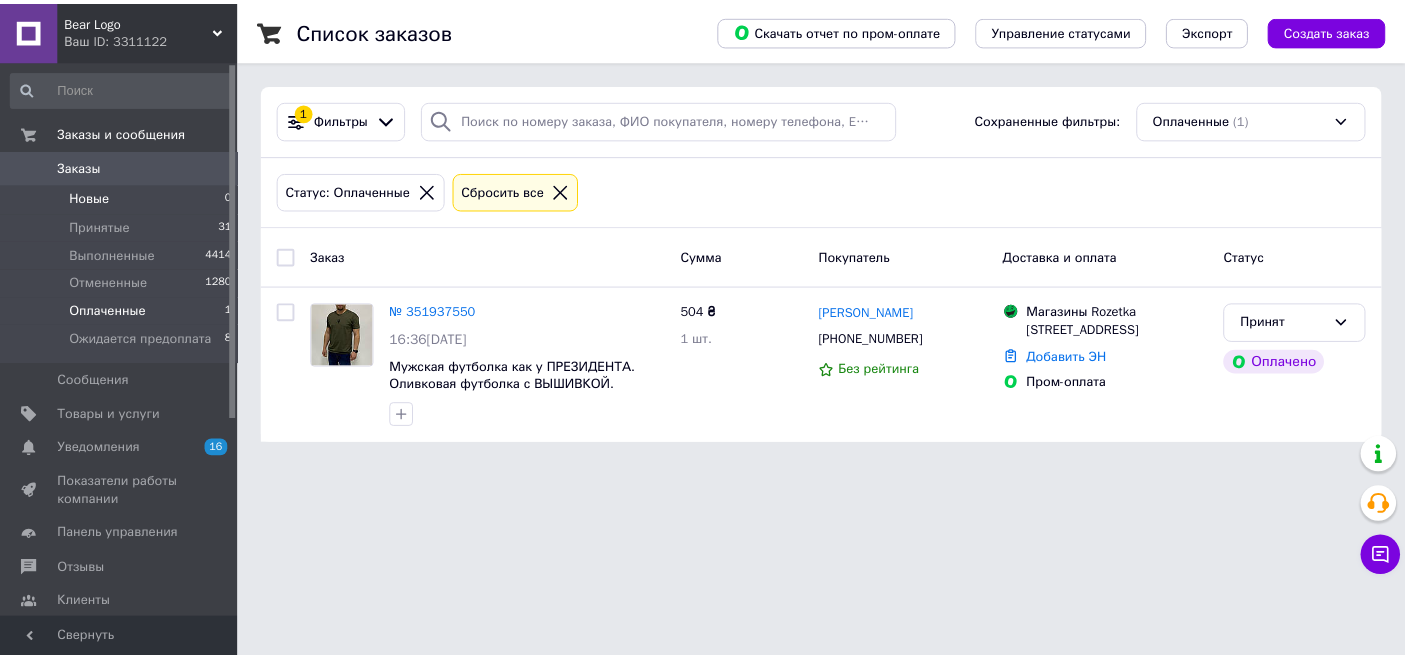scroll, scrollTop: 0, scrollLeft: 0, axis: both 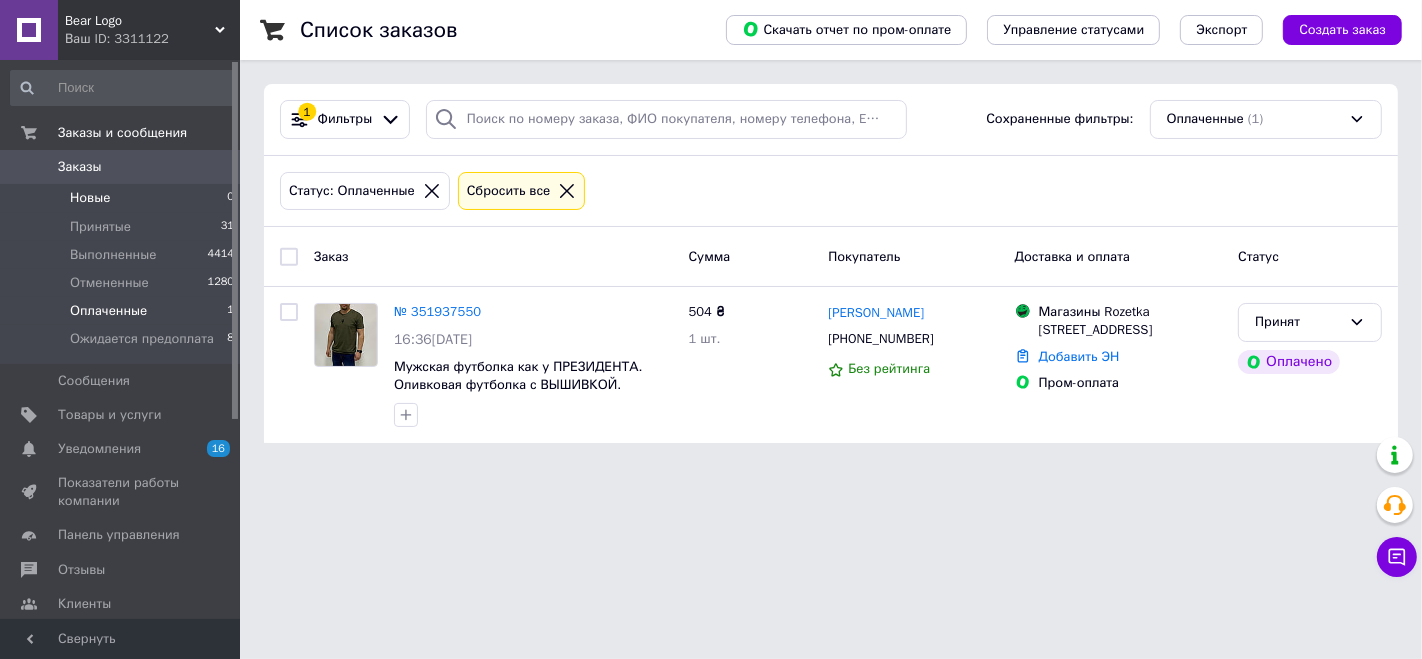 click on "Новые 0" at bounding box center [123, 198] 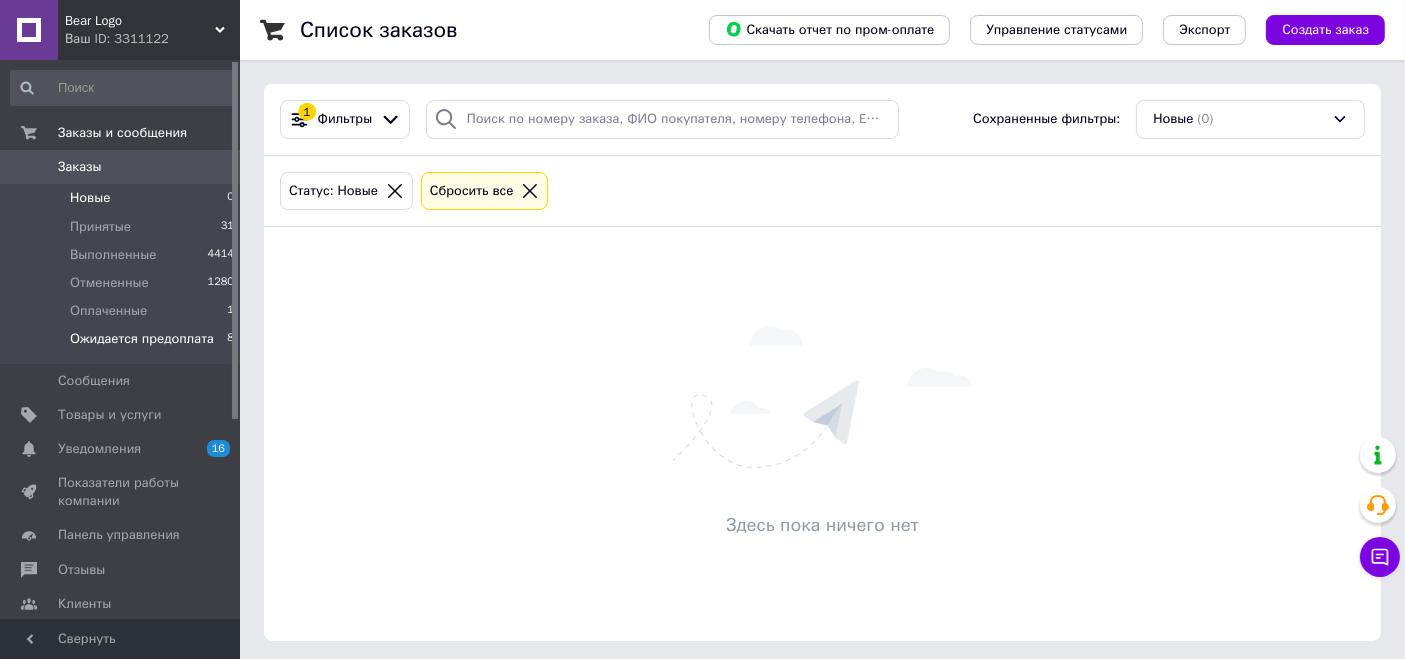 click on "Ожидается предоплата" at bounding box center (142, 339) 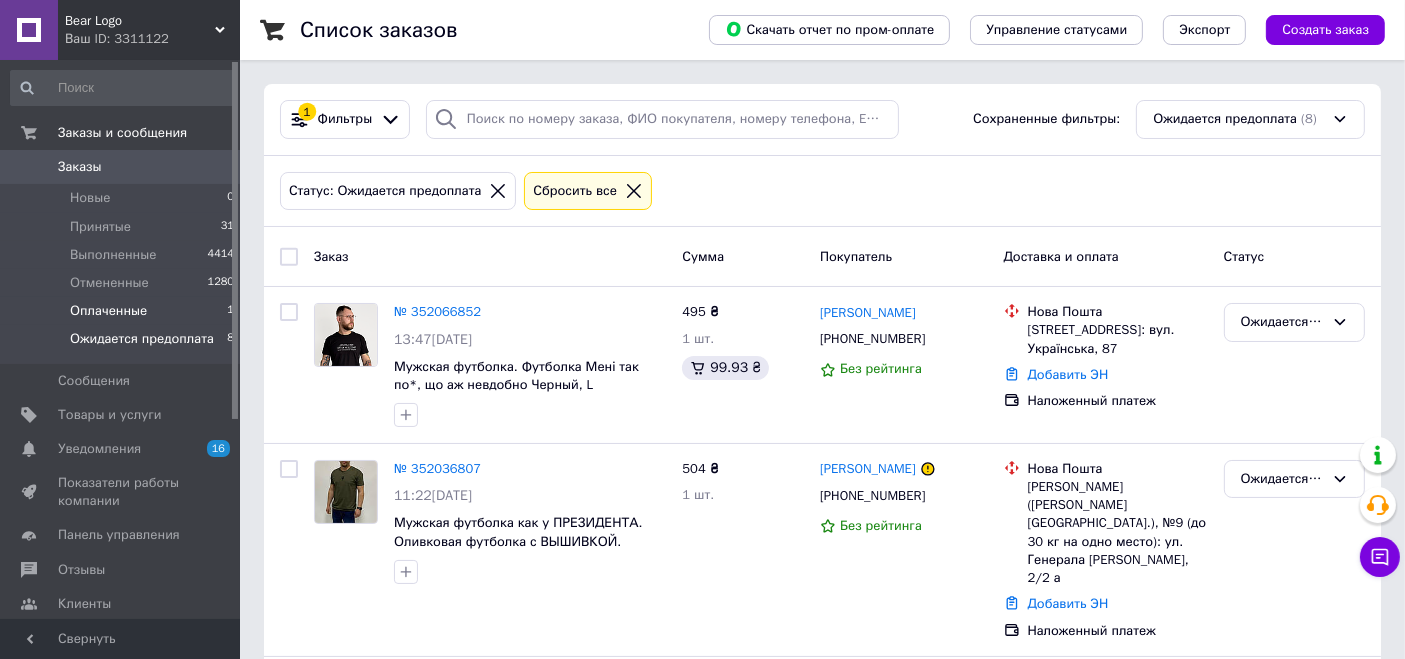 click on "Оплаченные" at bounding box center (108, 311) 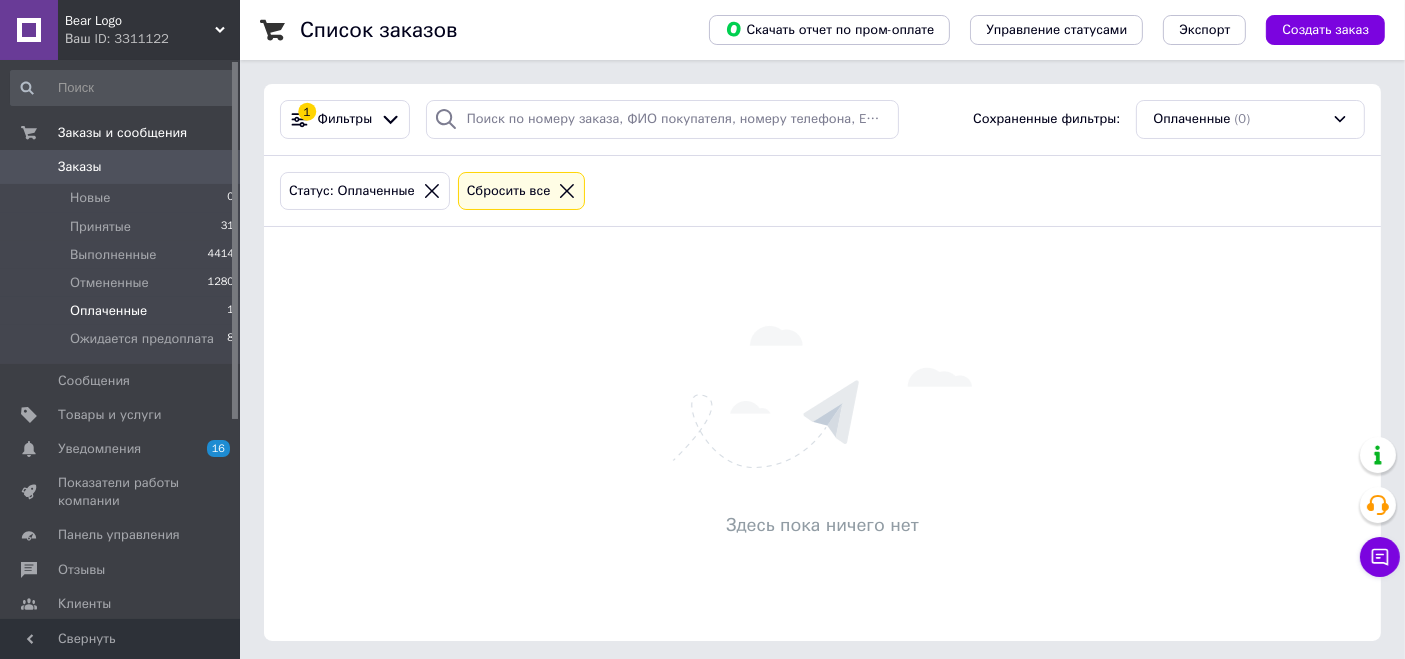 click on "Ваш ID: 3311122" at bounding box center [152, 39] 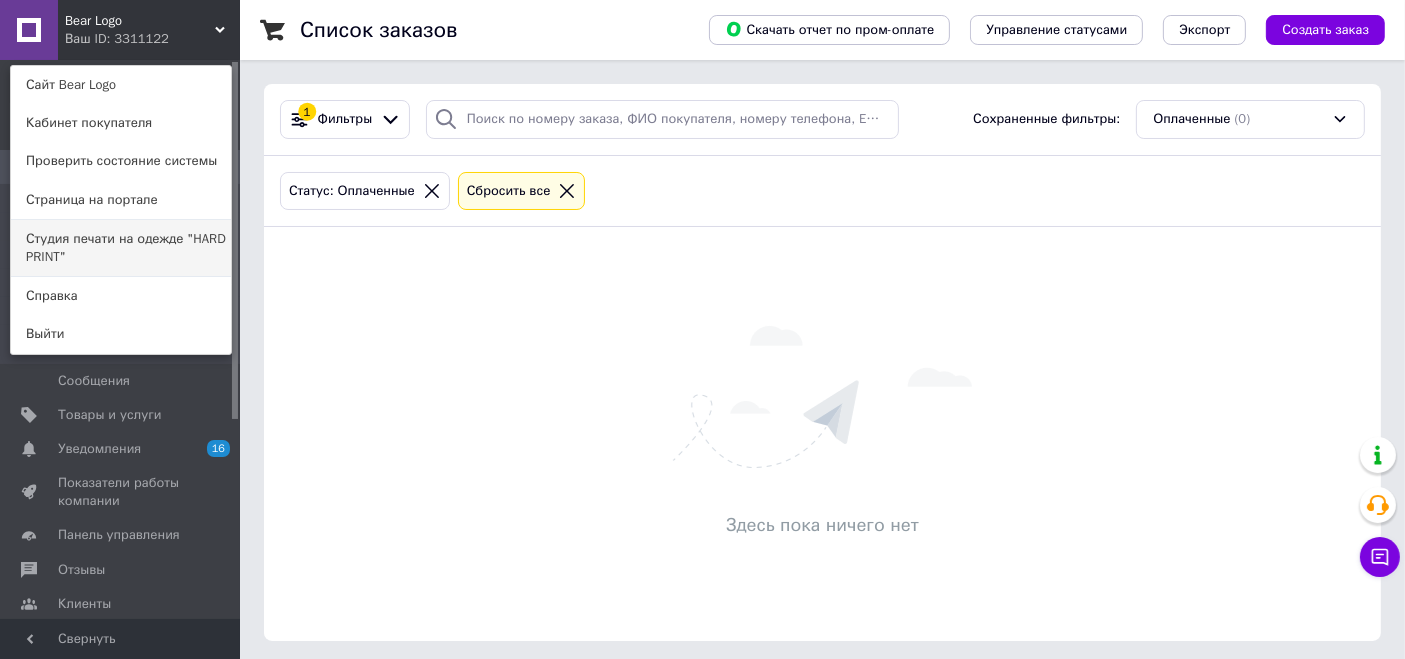 click on "Студия печати на одежде "HARD PRINT"" at bounding box center (121, 248) 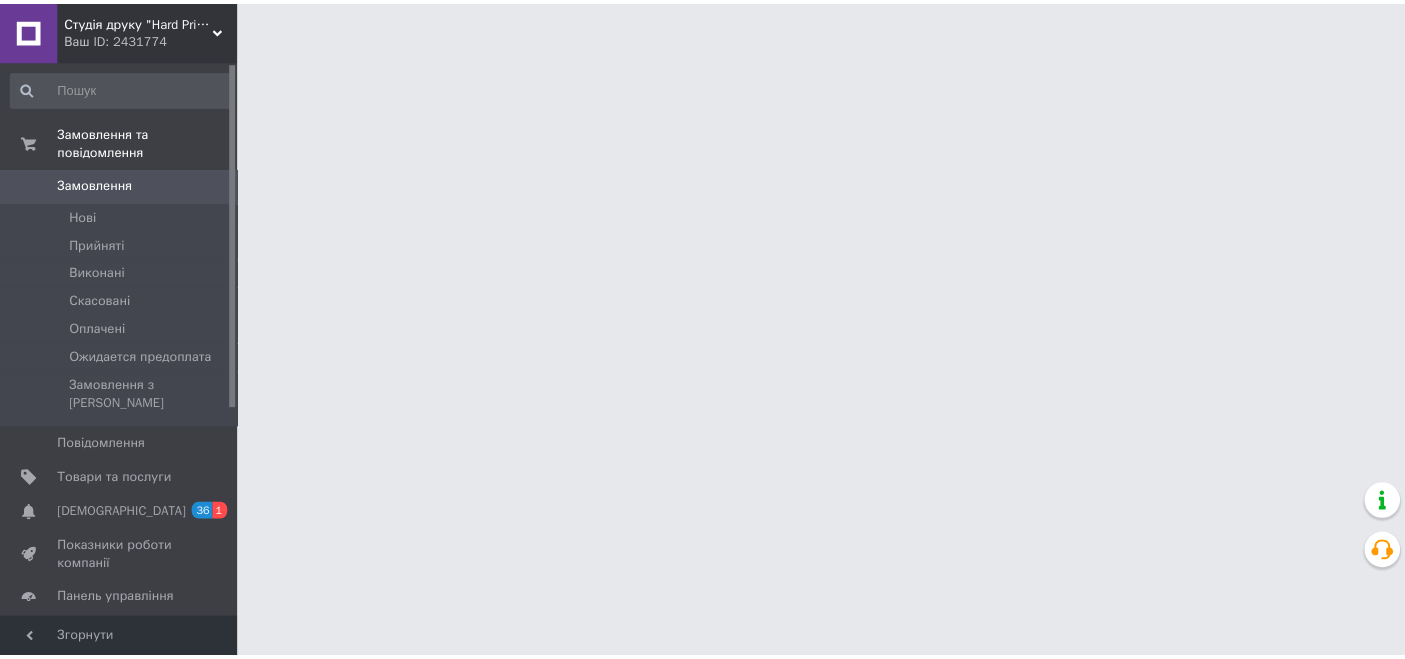 scroll, scrollTop: 0, scrollLeft: 0, axis: both 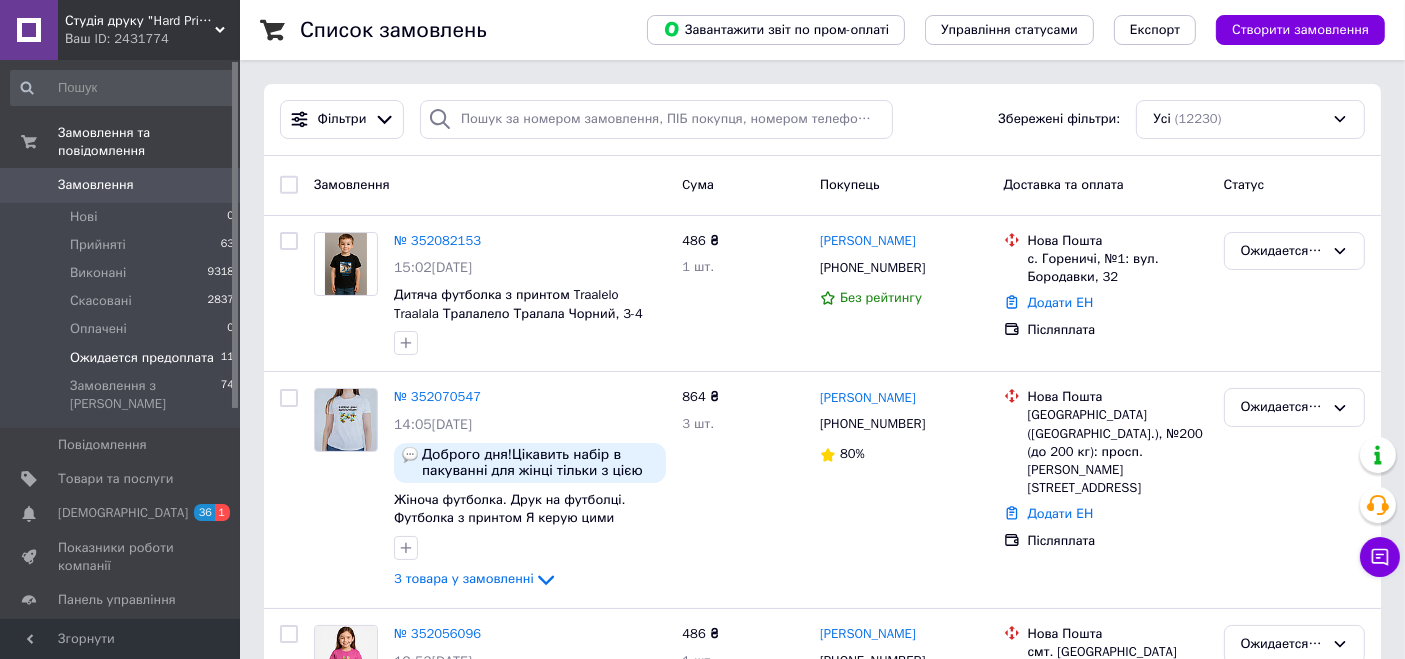 click on "Ожидается предоплата" at bounding box center (142, 358) 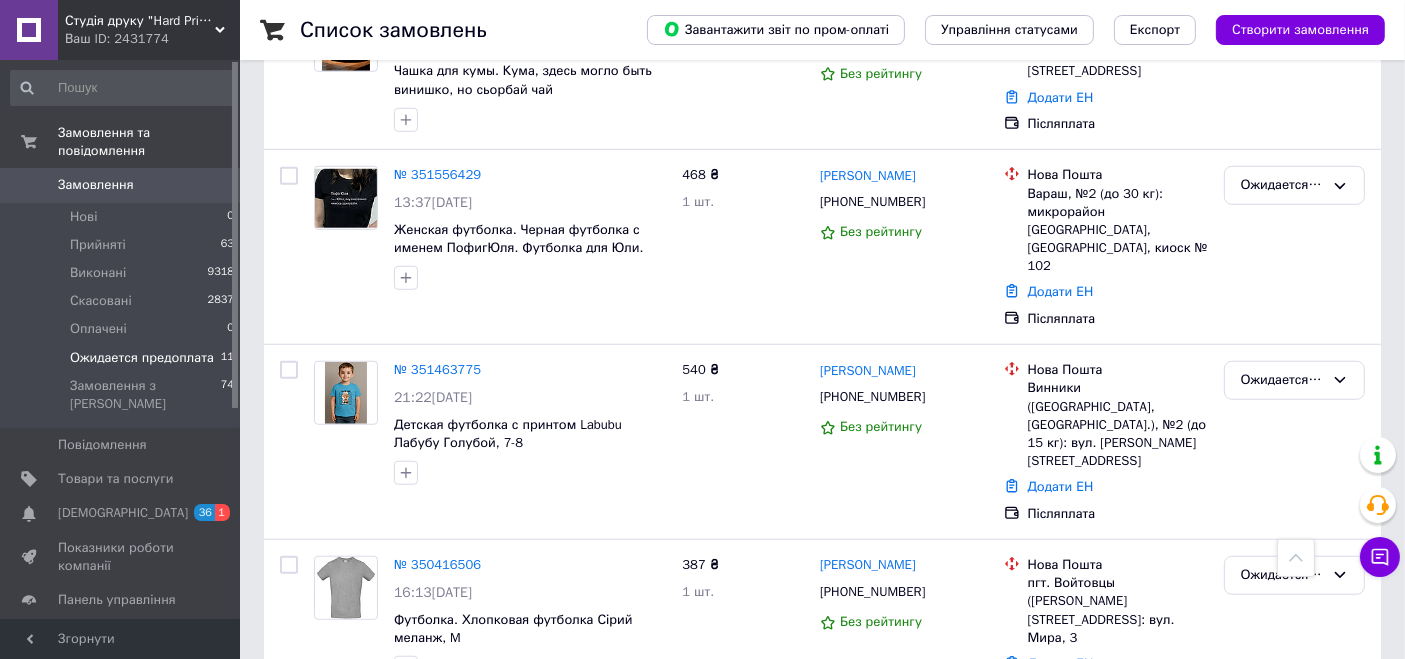 scroll, scrollTop: 1531, scrollLeft: 0, axis: vertical 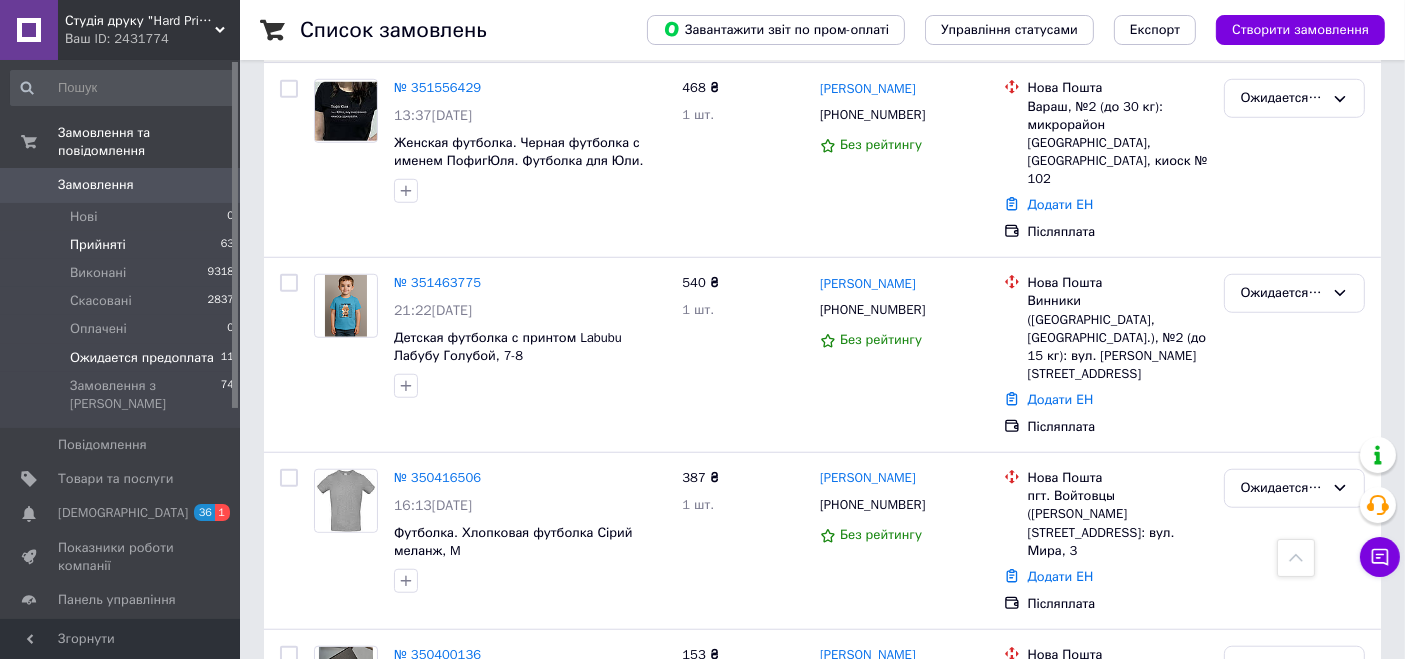 click on "Прийняті 63" at bounding box center [123, 245] 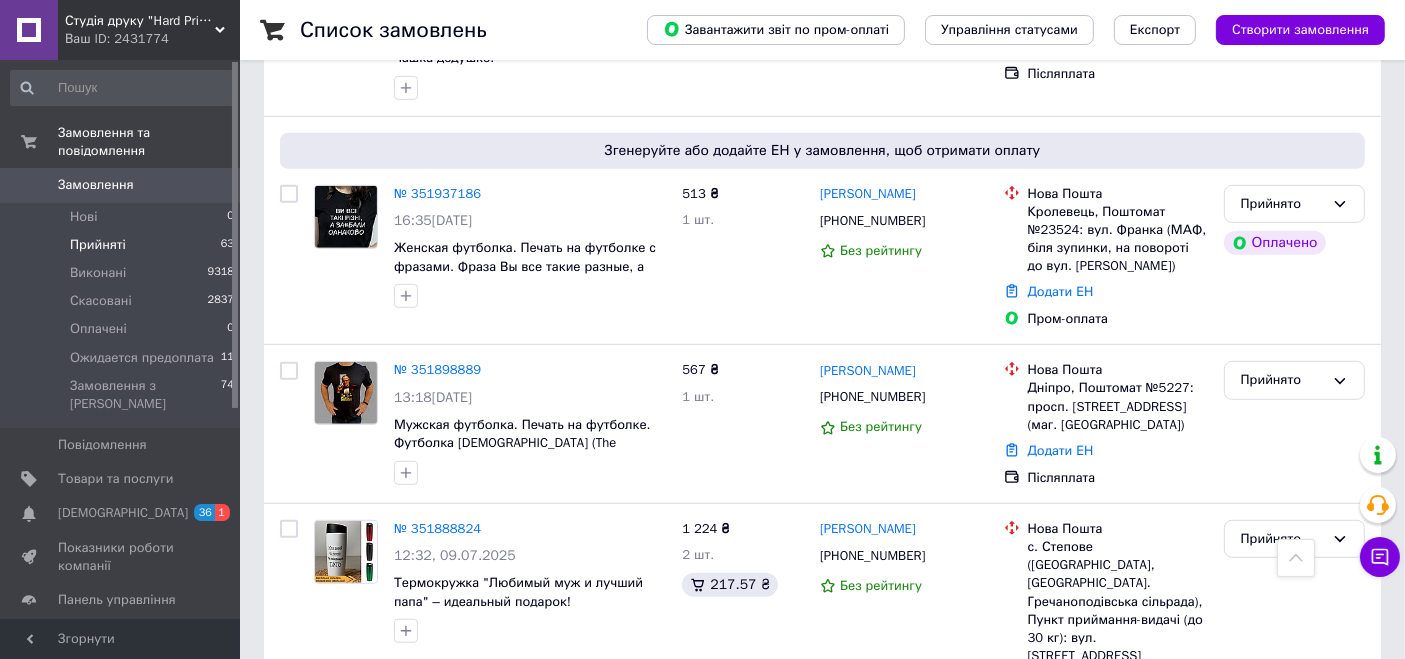 scroll, scrollTop: 1111, scrollLeft: 0, axis: vertical 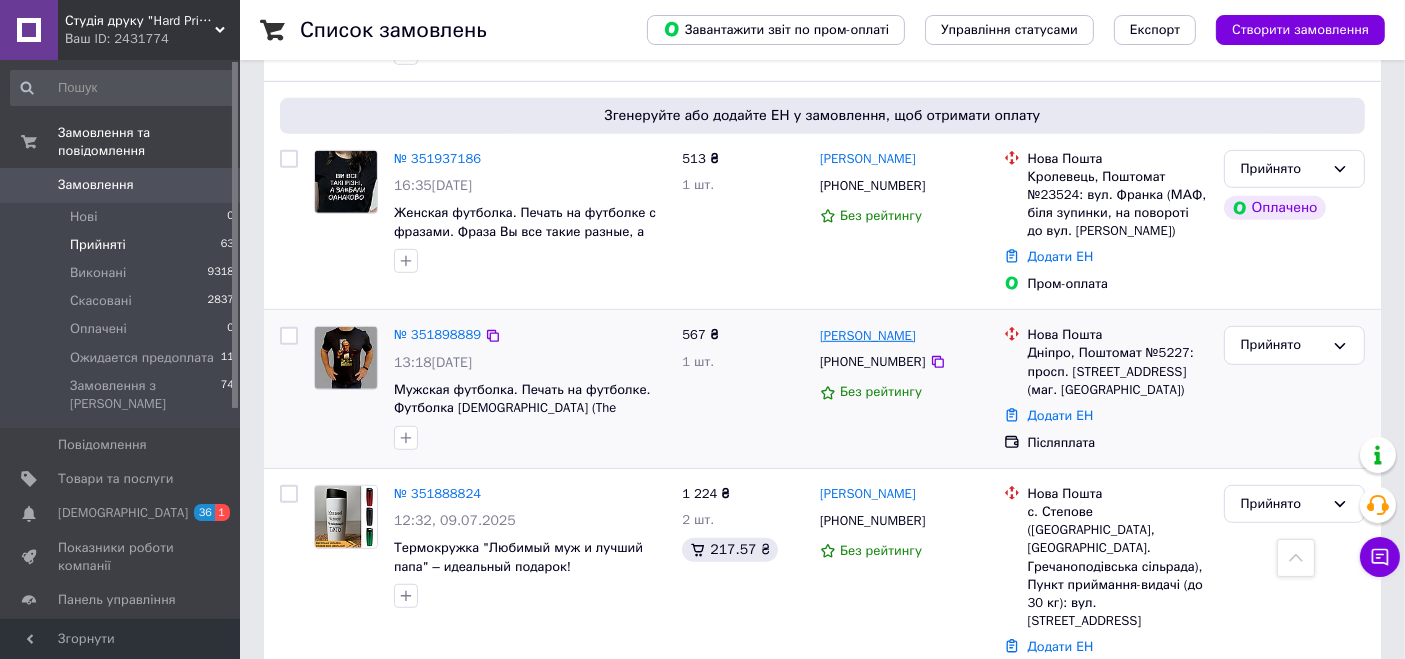 drag, startPoint x: 967, startPoint y: 324, endPoint x: 884, endPoint y: 328, distance: 83.09633 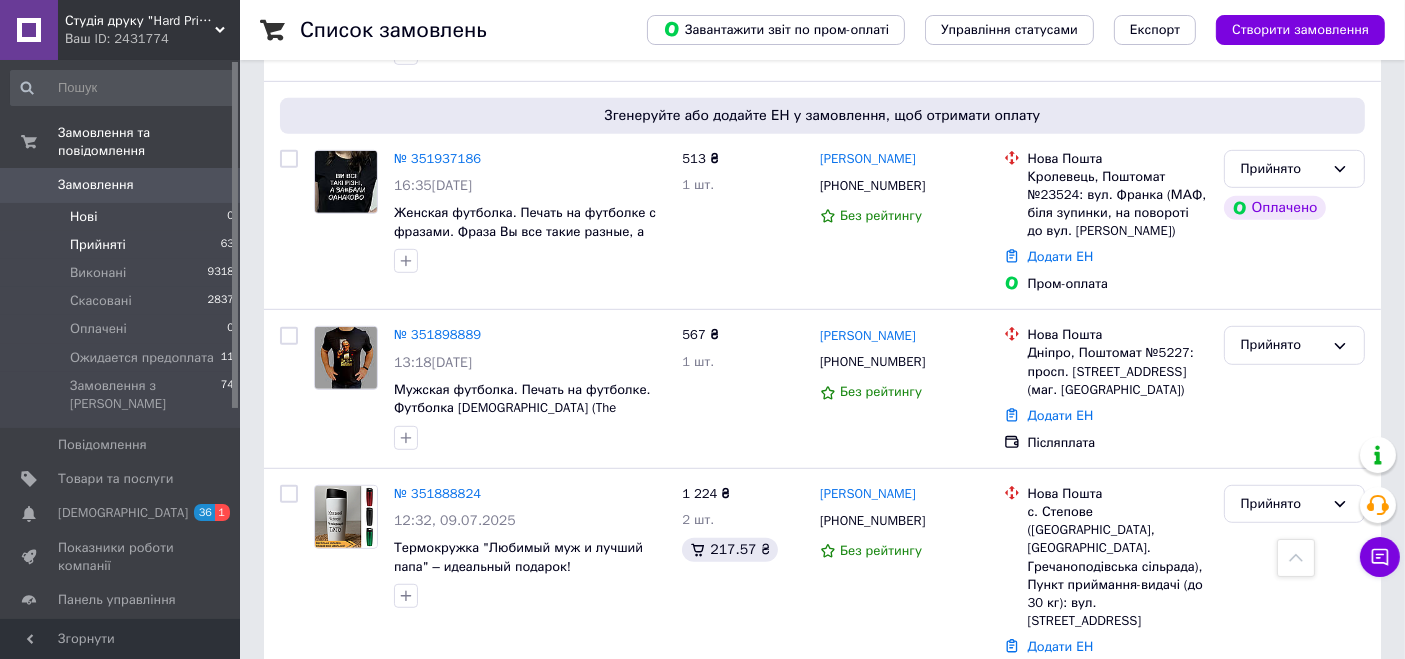 click on "Нові 0" at bounding box center (123, 217) 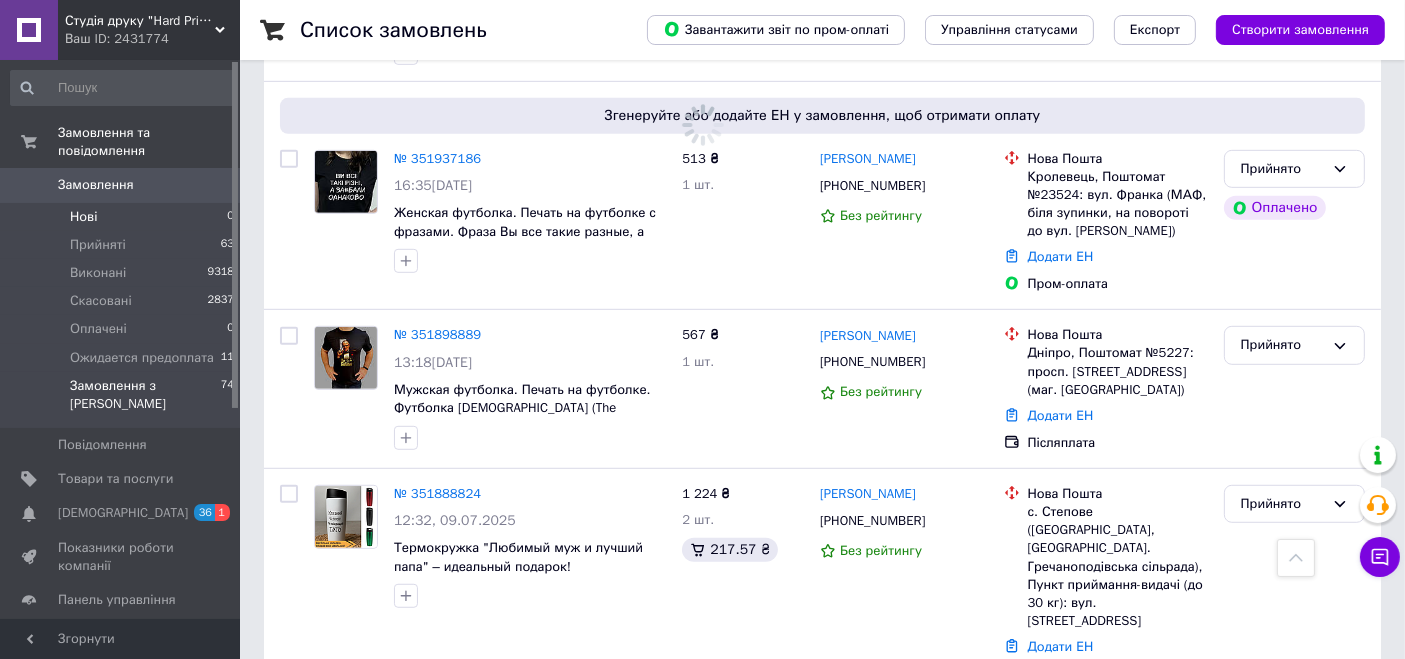 scroll, scrollTop: 0, scrollLeft: 0, axis: both 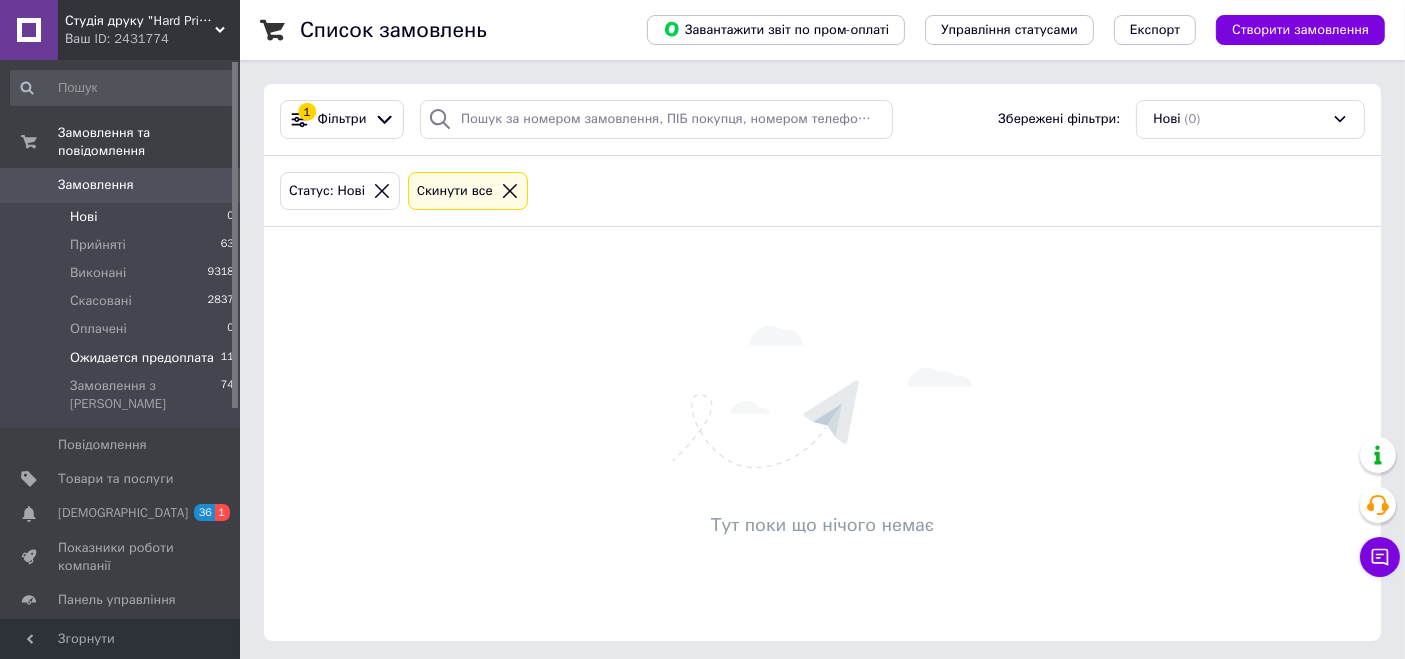 click on "Ожидается предоплата 11" at bounding box center [123, 358] 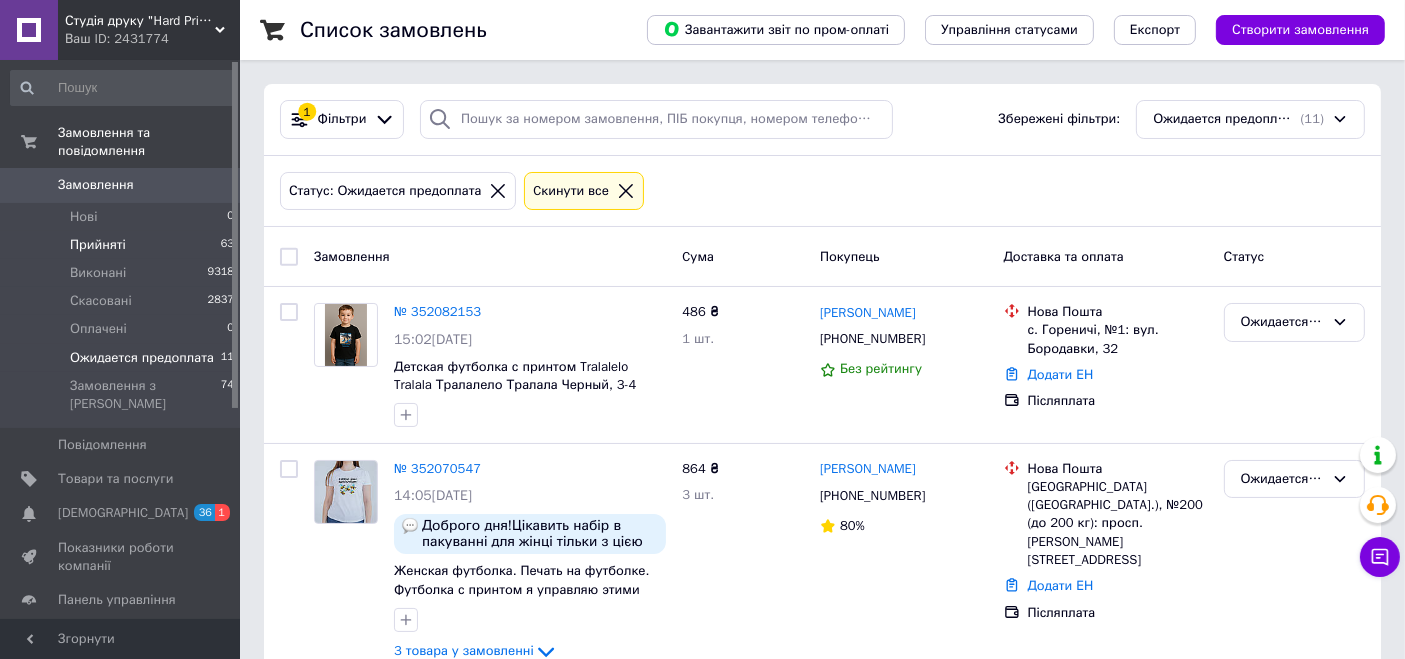 click on "Прийняті 63" at bounding box center [123, 245] 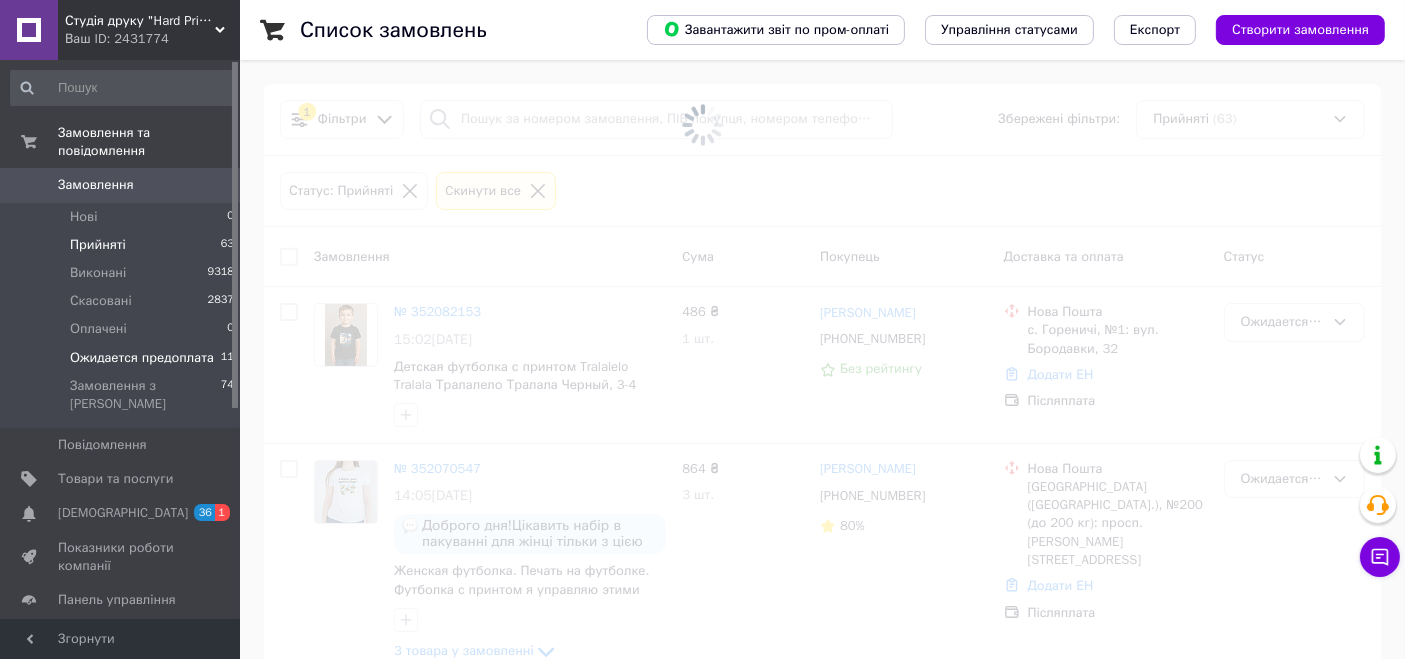 click on "Ожидается предоплата" at bounding box center (142, 358) 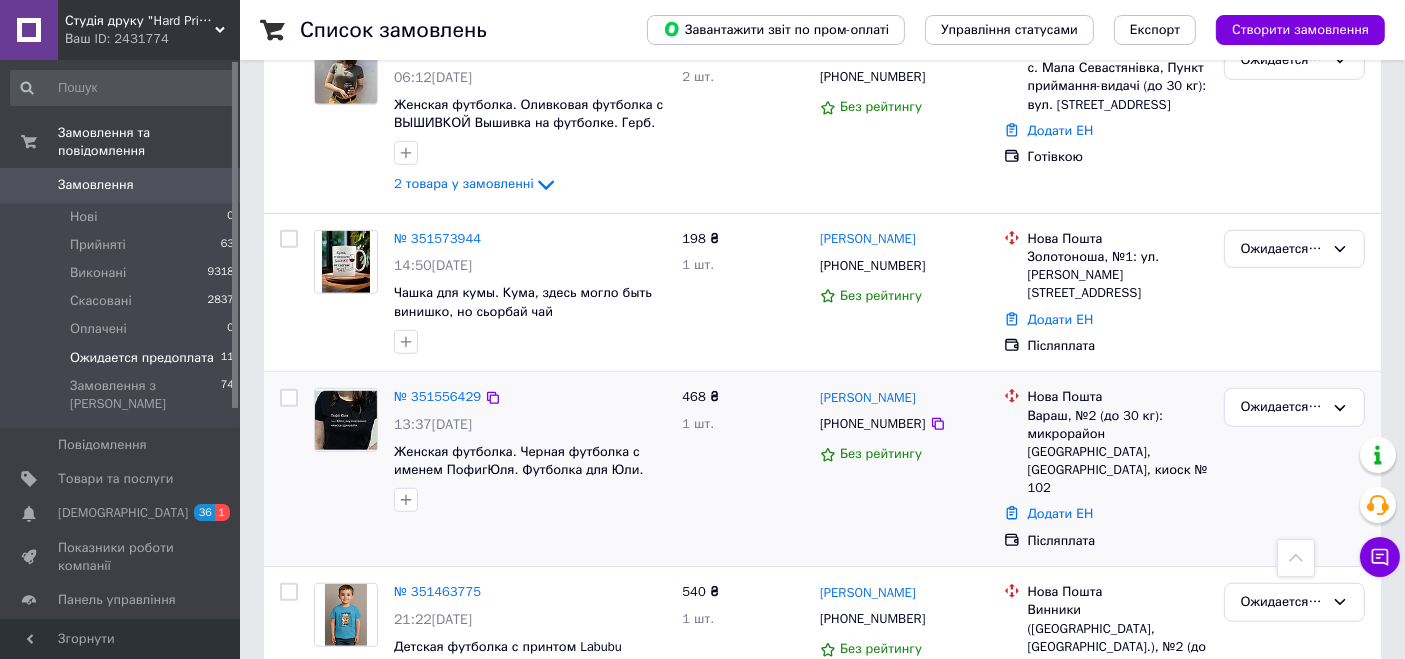 scroll, scrollTop: 1531, scrollLeft: 0, axis: vertical 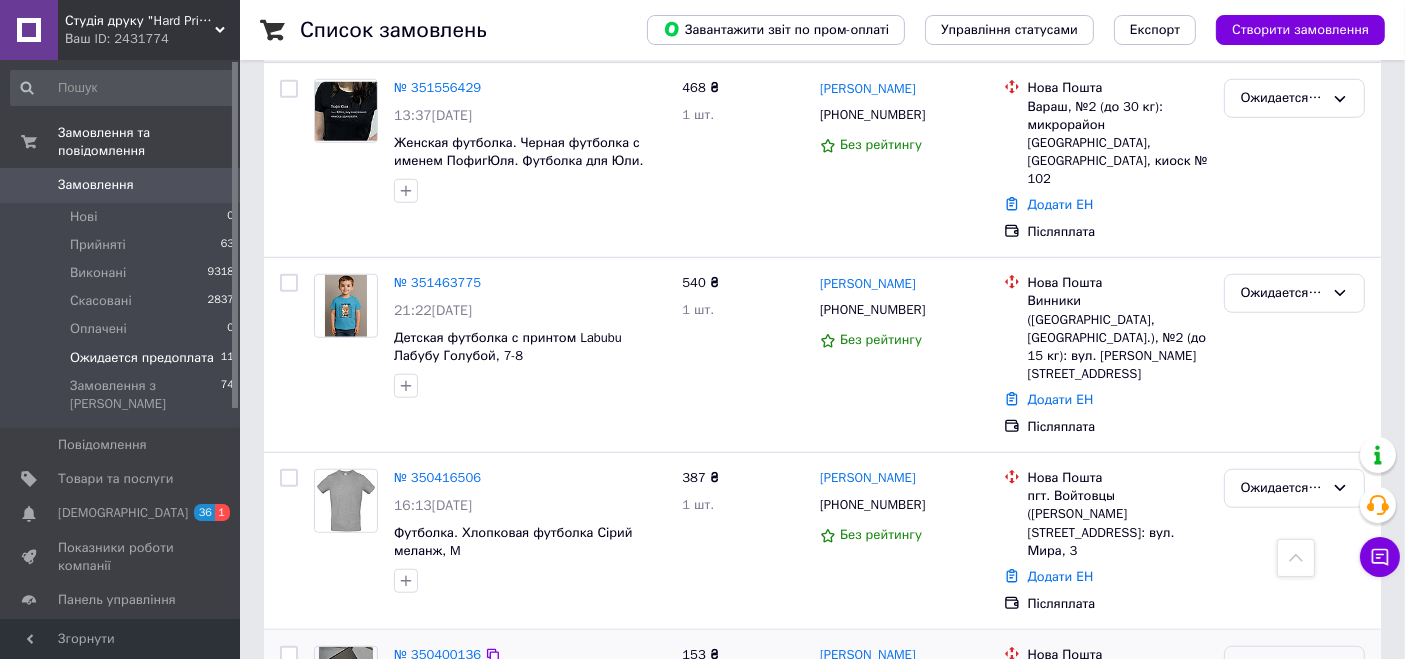 click on "Ожидается предоплата" at bounding box center (1282, 665) 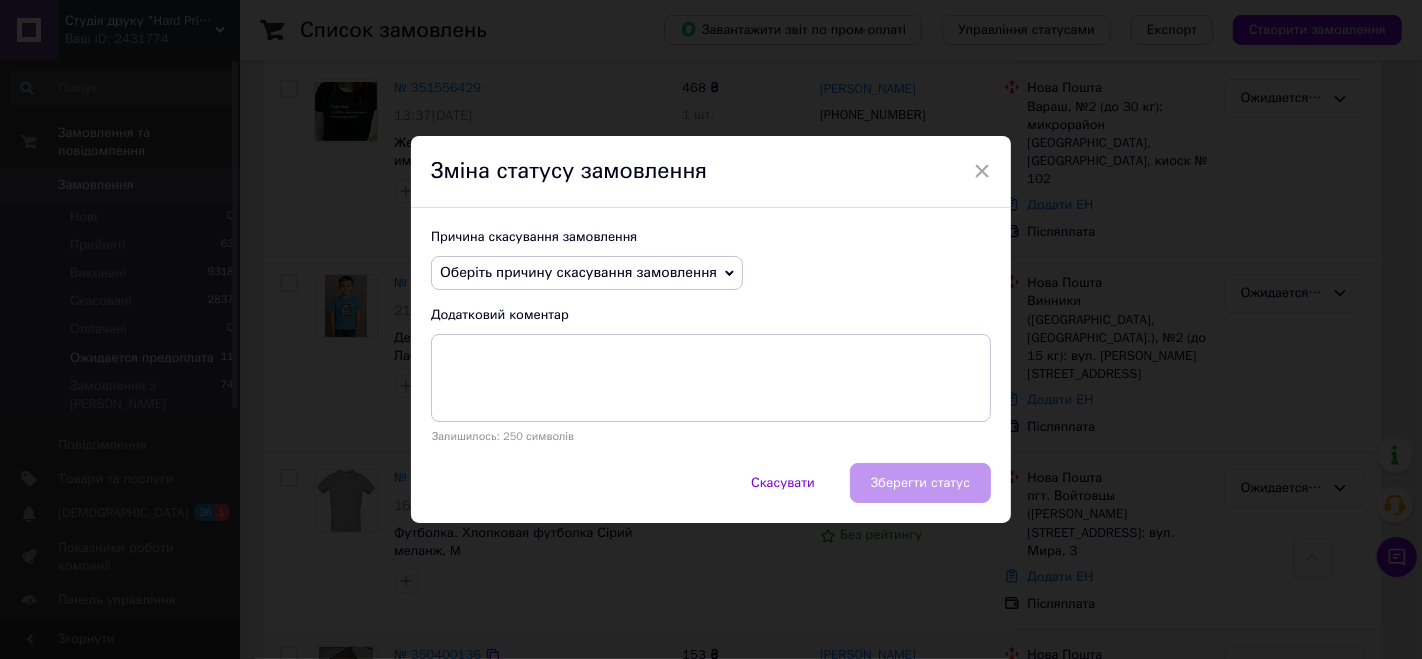click on "Оберіть причину скасування замовлення" at bounding box center (578, 272) 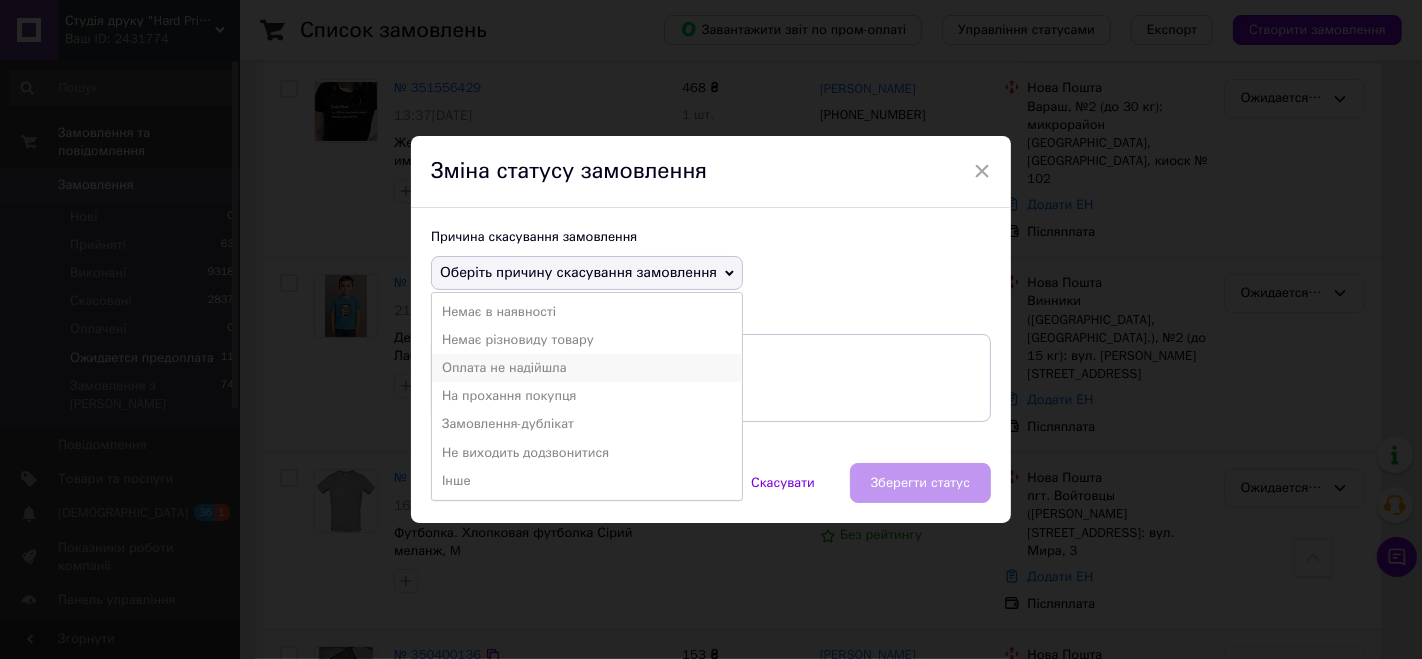 click on "Оплата не надійшла" at bounding box center (587, 368) 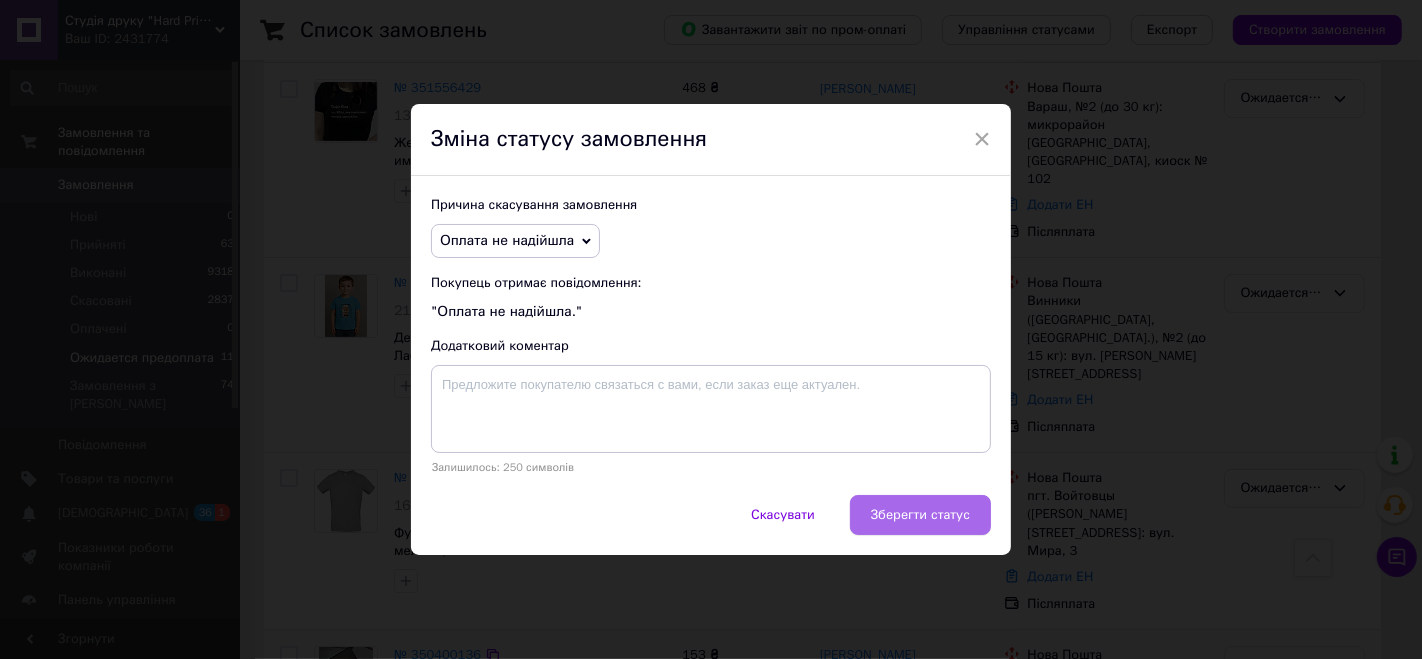 click on "Зберегти статус" at bounding box center [920, 515] 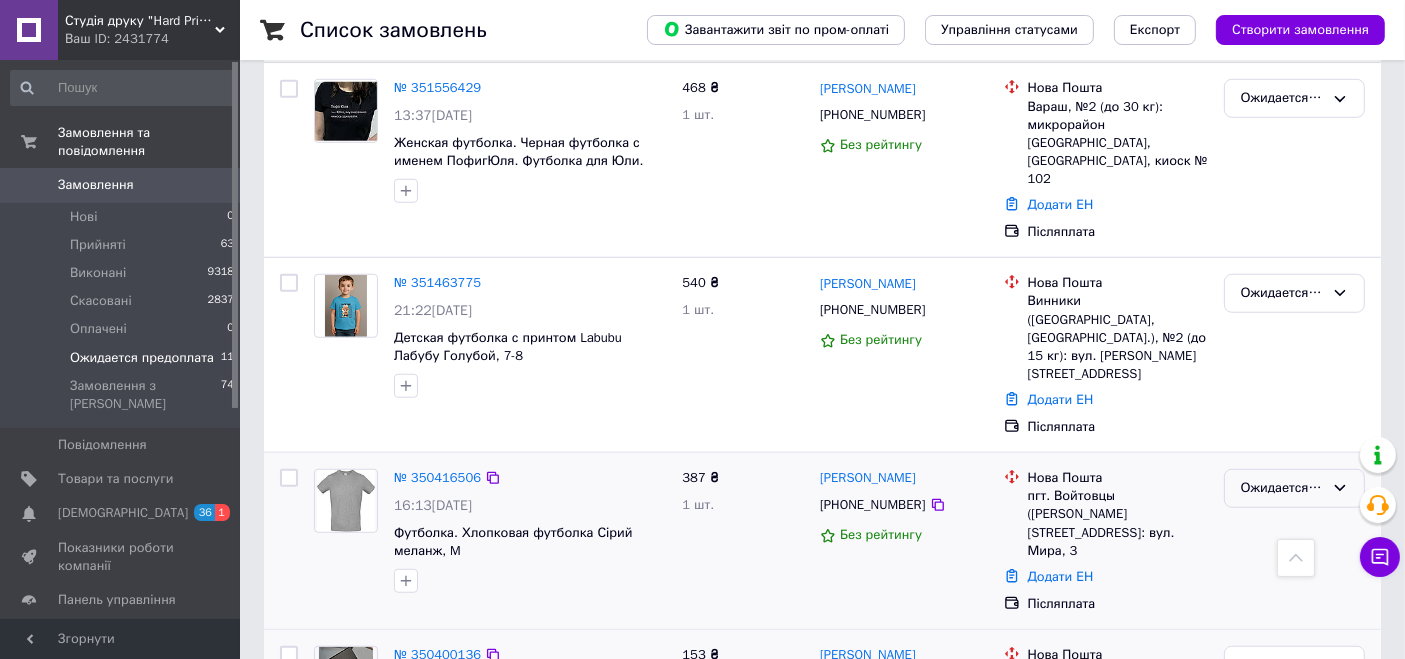 click on "Ожидается предоплата" at bounding box center [1282, 488] 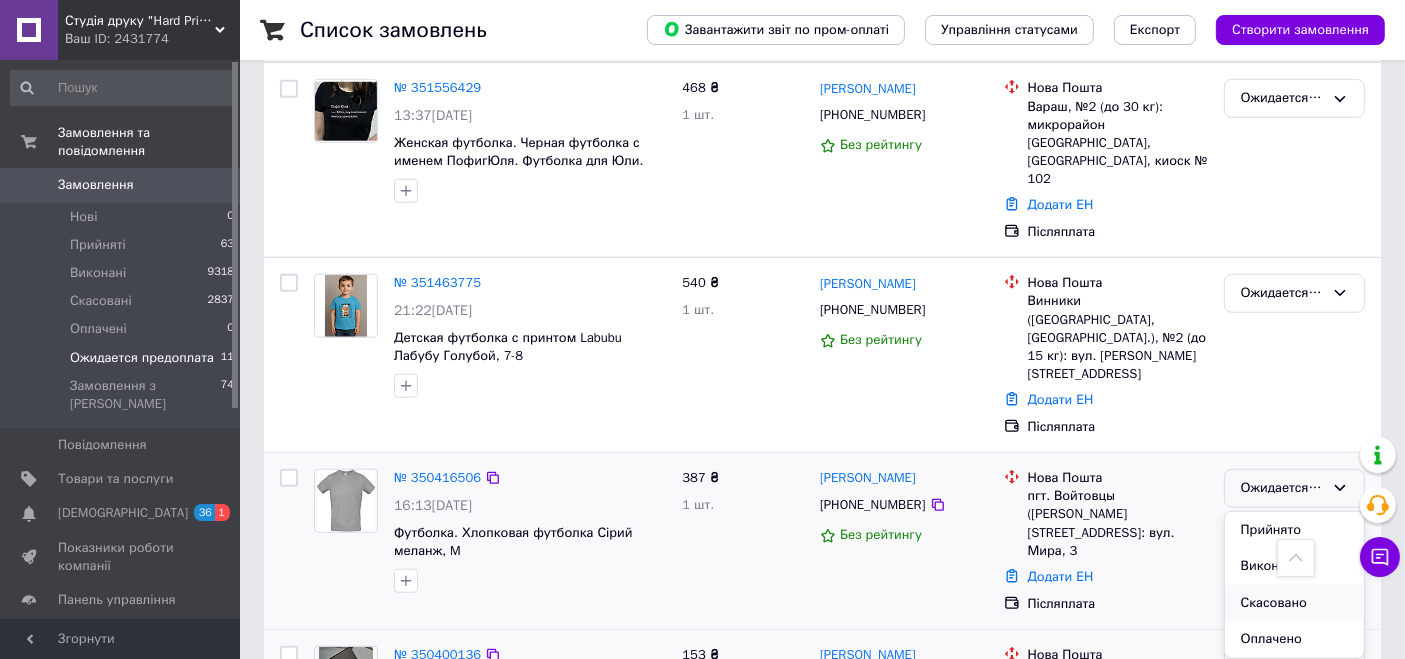 click on "Скасовано" at bounding box center (1294, 603) 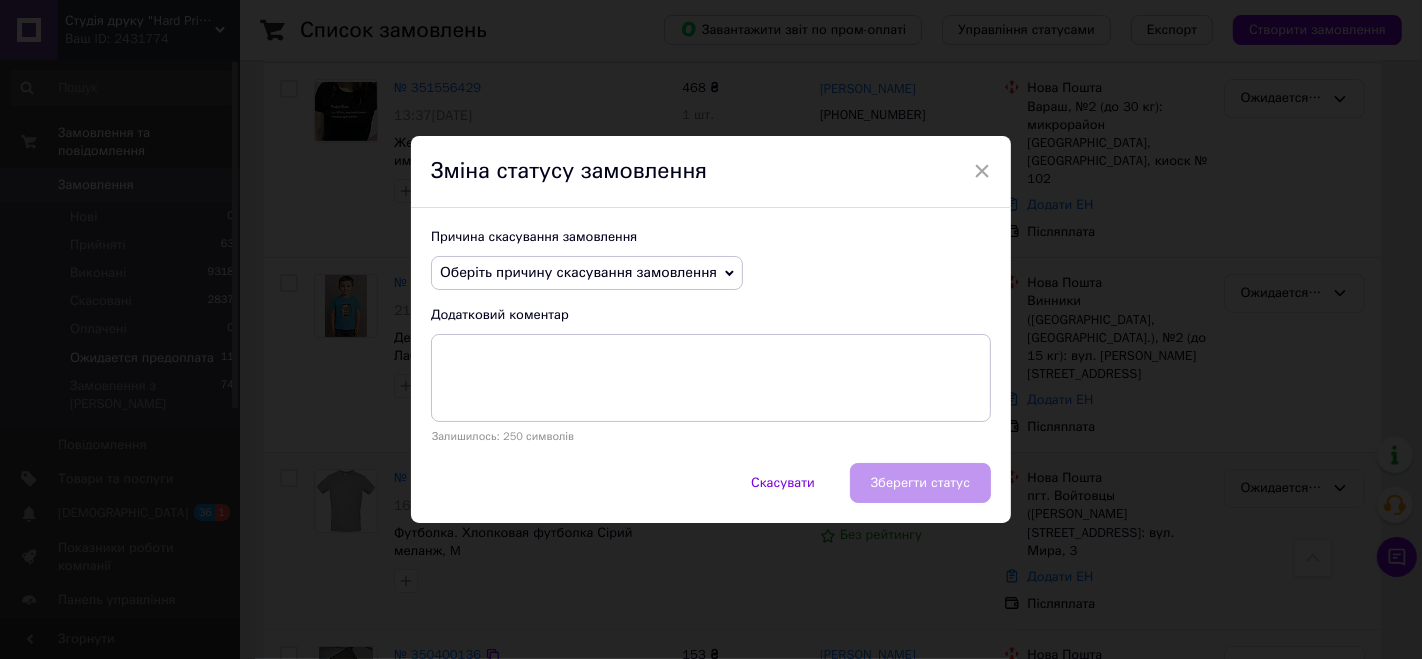 click on "Оберіть причину скасування замовлення" at bounding box center (578, 272) 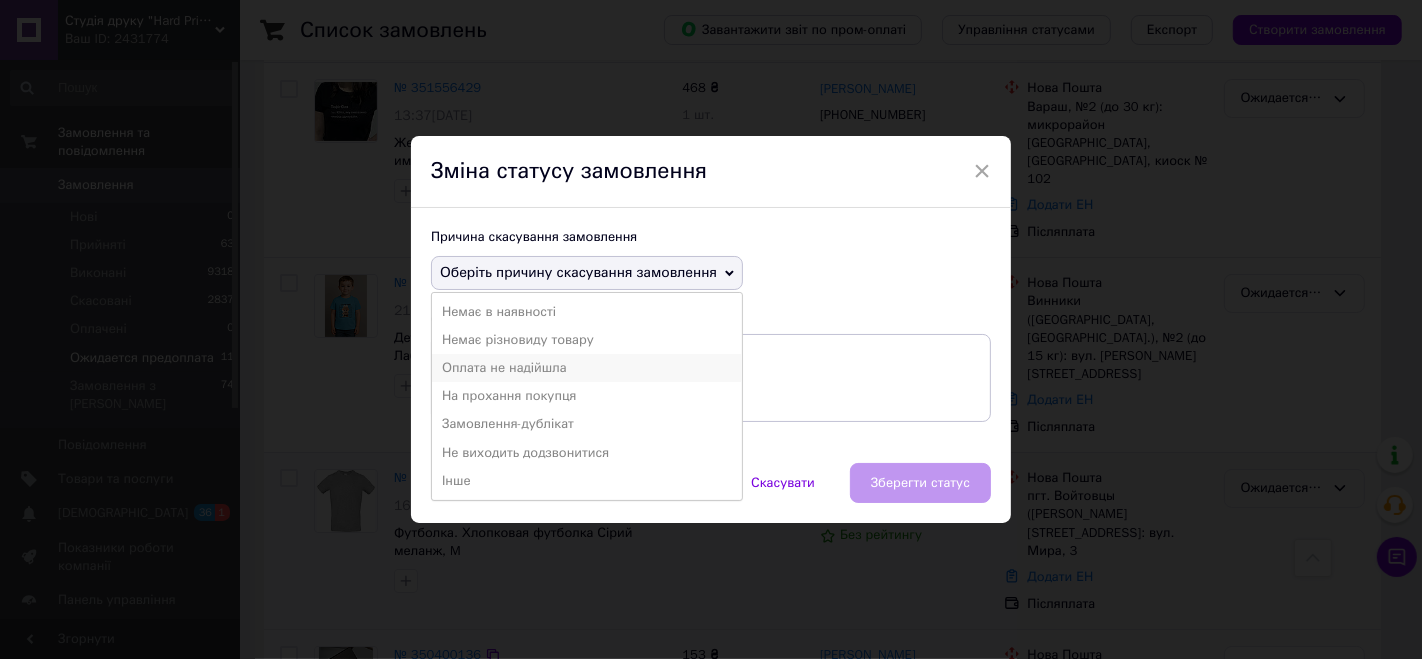click on "Оплата не надійшла" at bounding box center [587, 368] 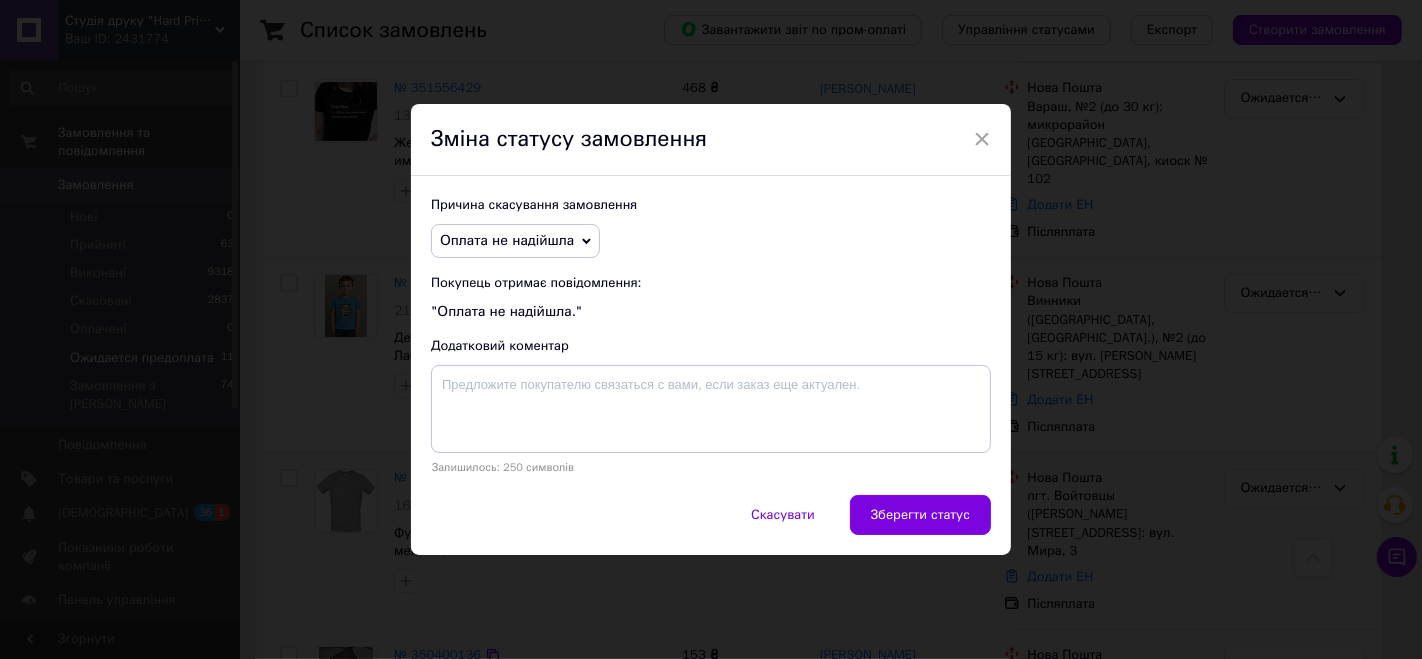 click on "Зберегти статус" at bounding box center [920, 515] 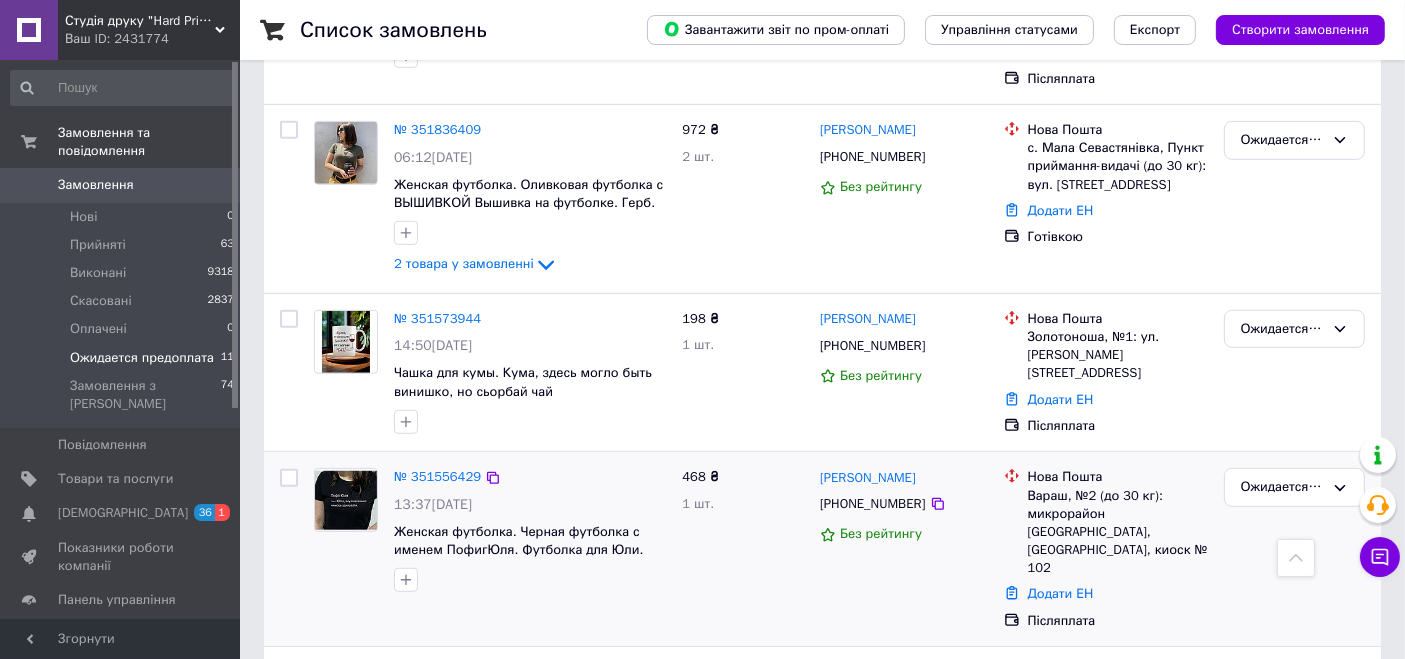 scroll, scrollTop: 1087, scrollLeft: 0, axis: vertical 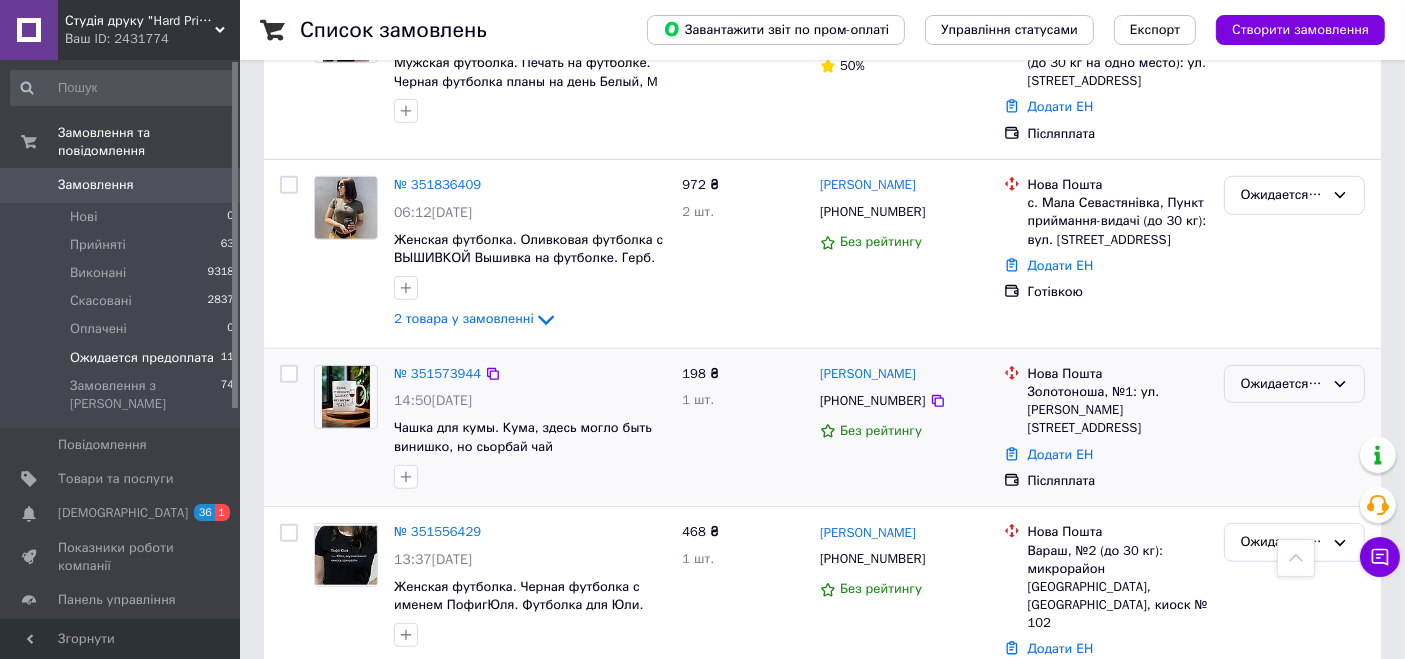 click on "Ожидается предоплата" at bounding box center (1282, 384) 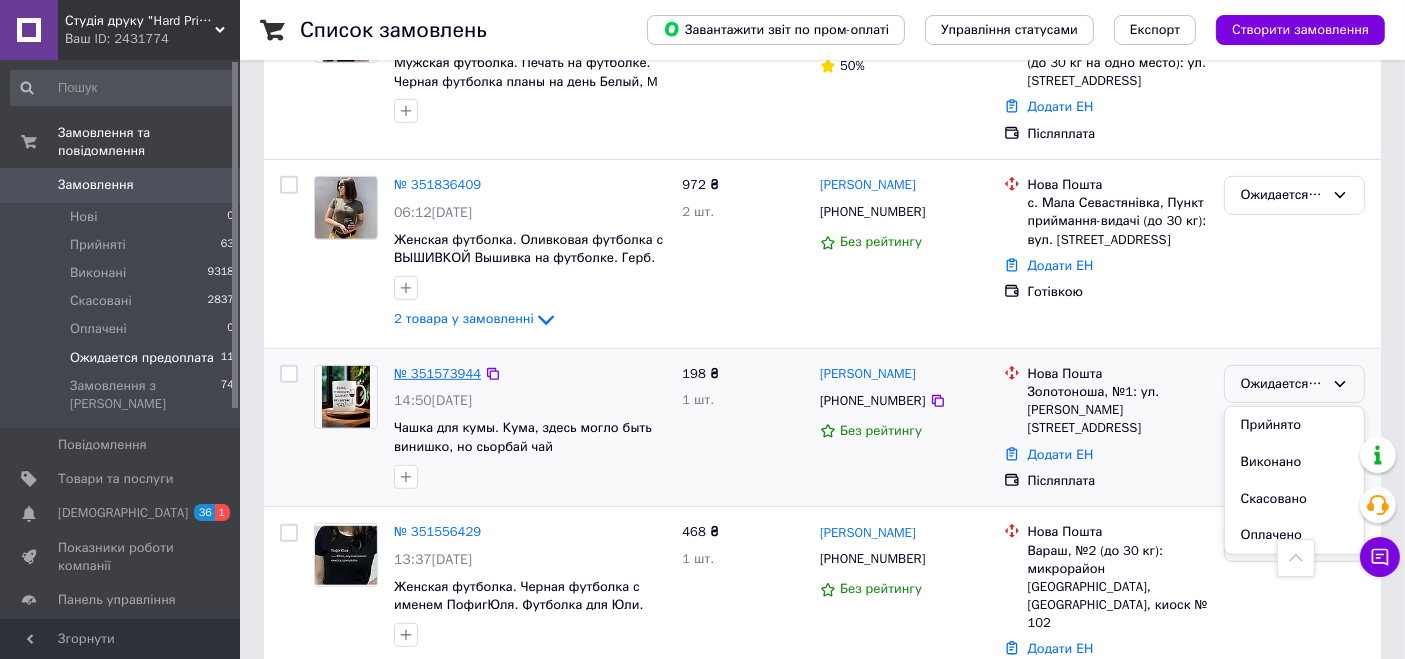 click on "№ 351573944" at bounding box center [437, 373] 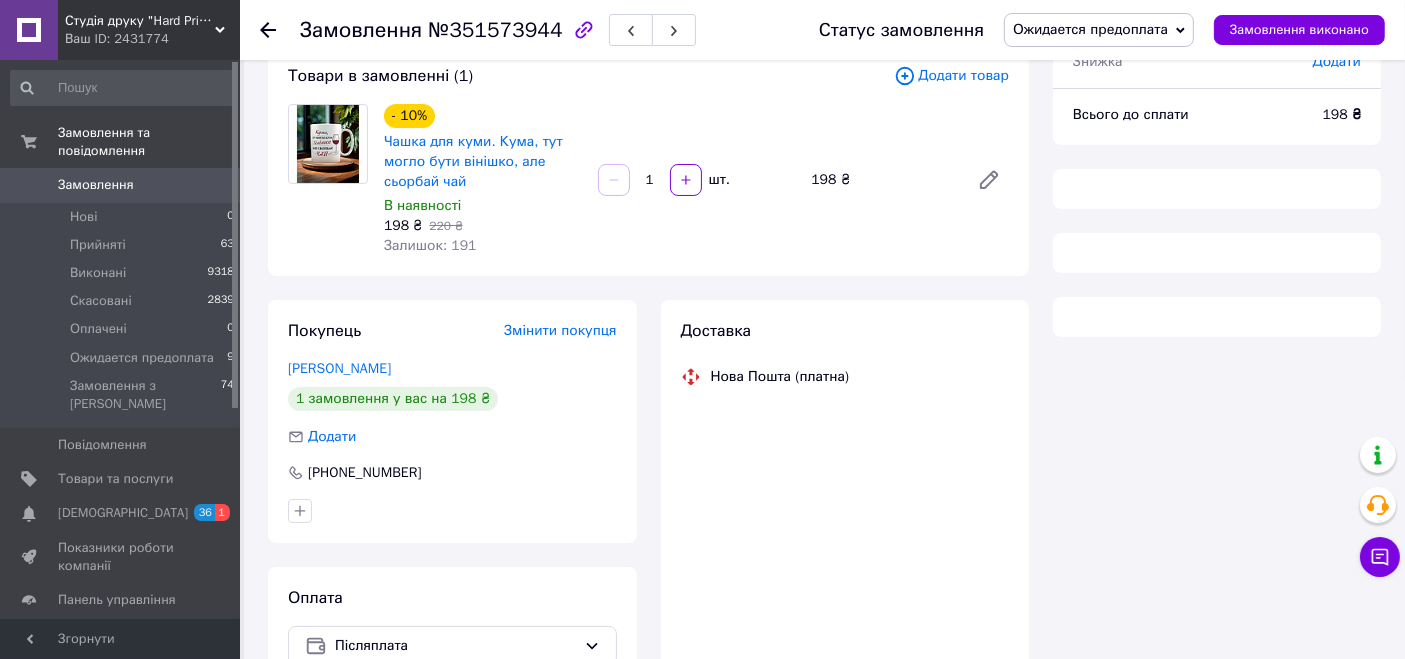 scroll, scrollTop: 240, scrollLeft: 0, axis: vertical 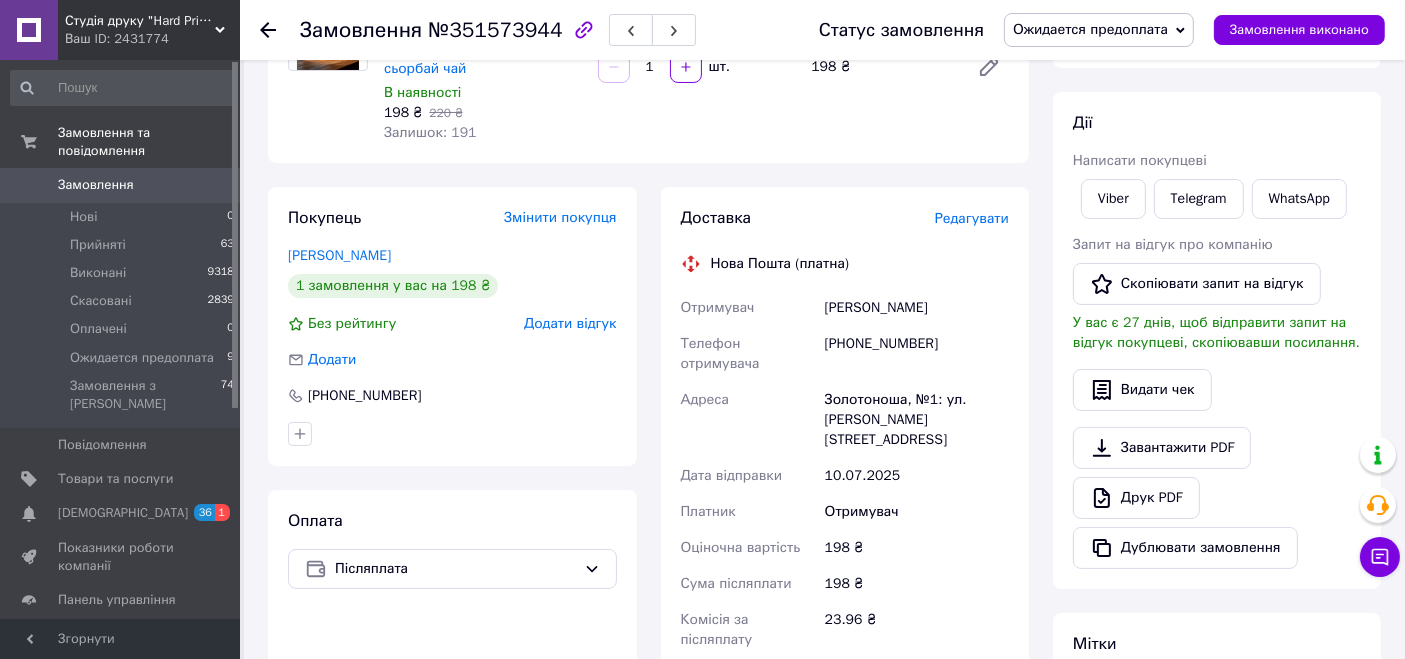 click on "Ожидается предоплата" at bounding box center [1090, 29] 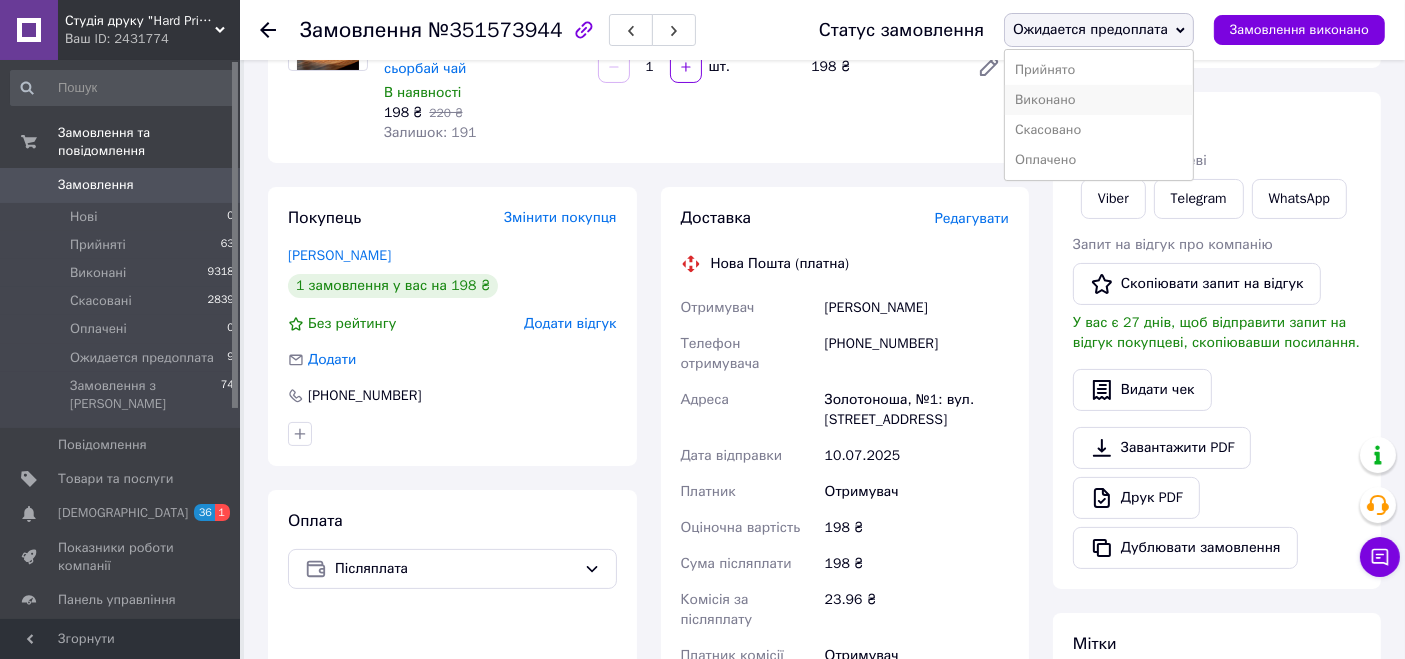 click on "Виконано" at bounding box center [1099, 100] 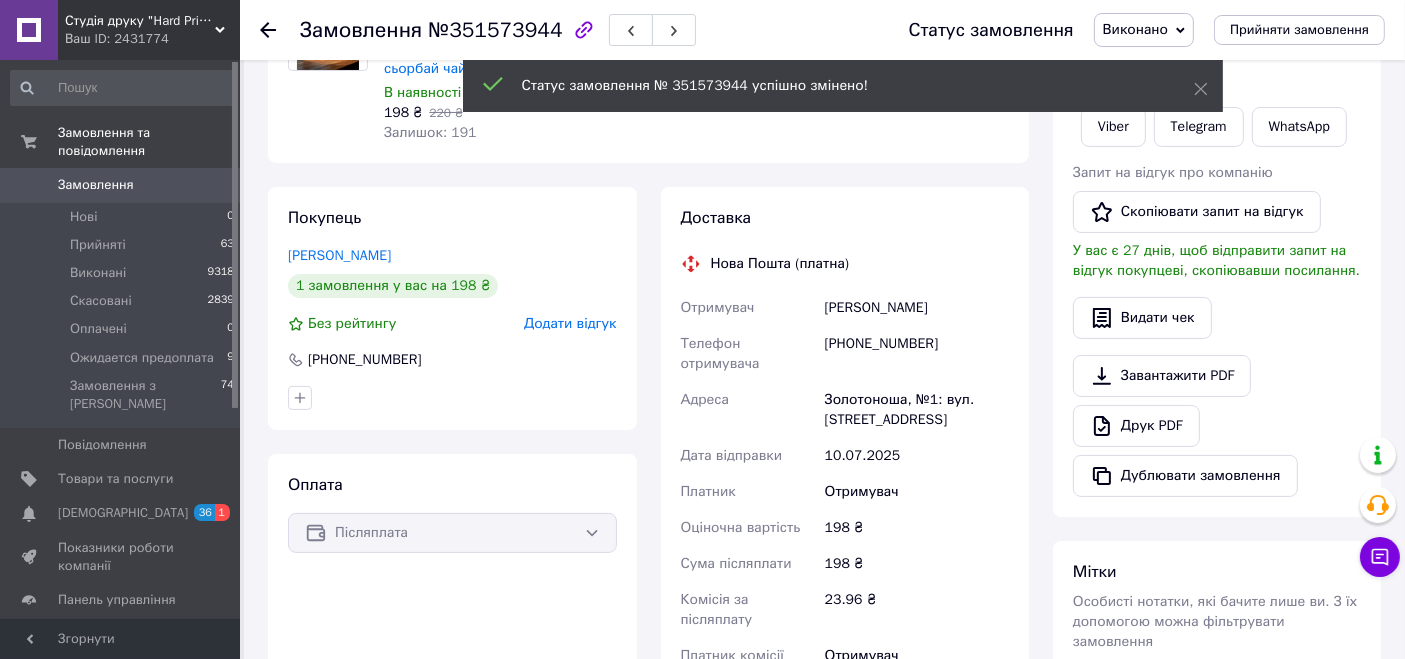 click on "Ожидается предоплата" at bounding box center [142, 358] 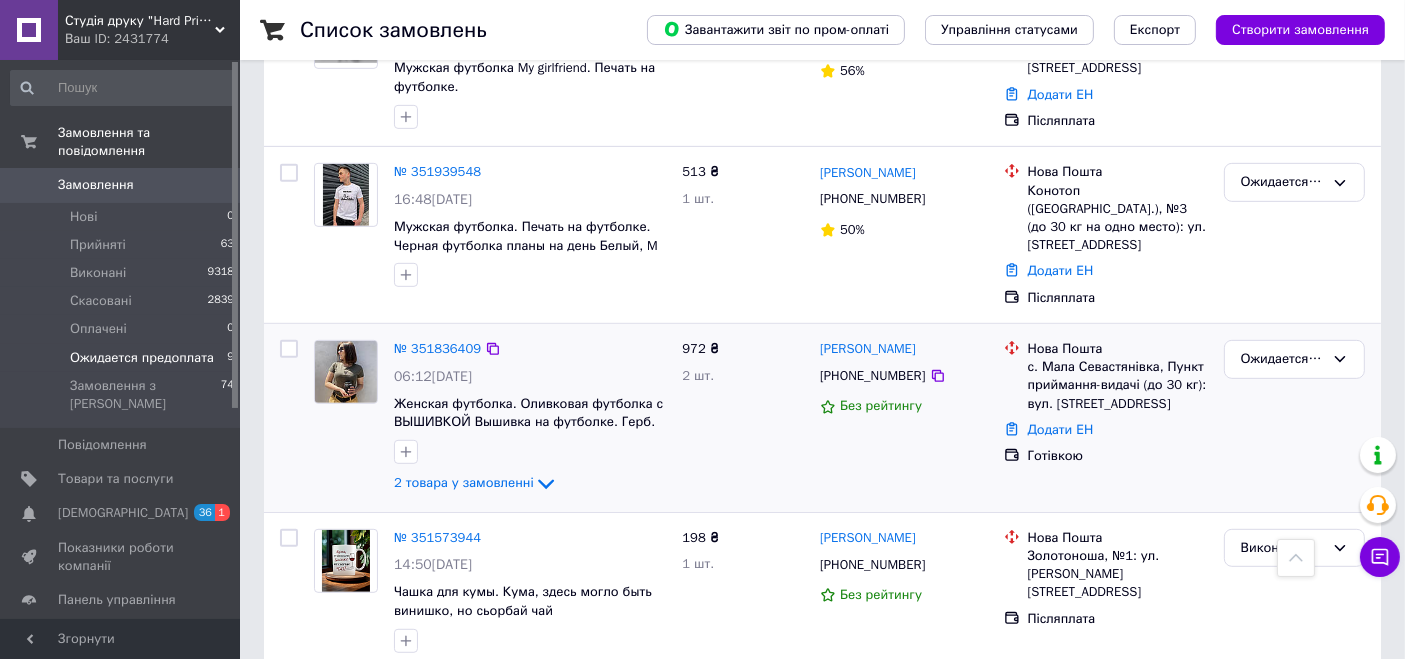 scroll, scrollTop: 888, scrollLeft: 0, axis: vertical 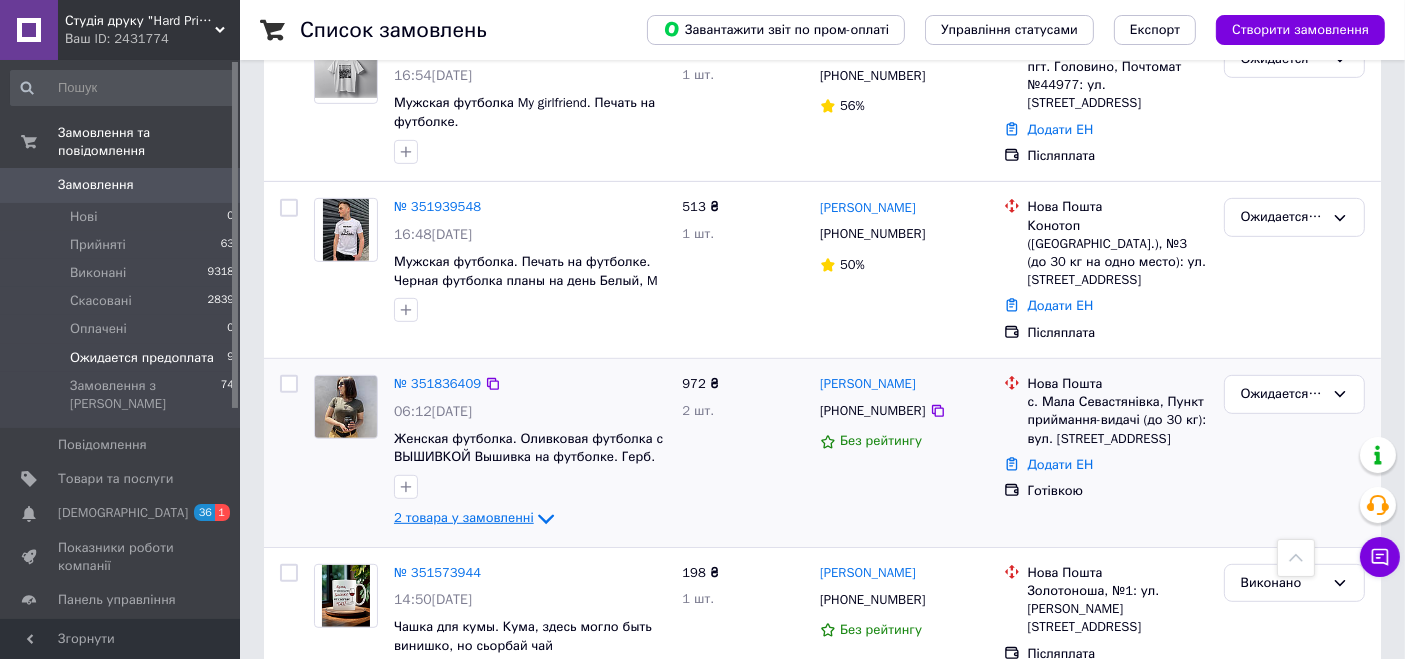 click on "2 товара у замовленні" at bounding box center (464, 518) 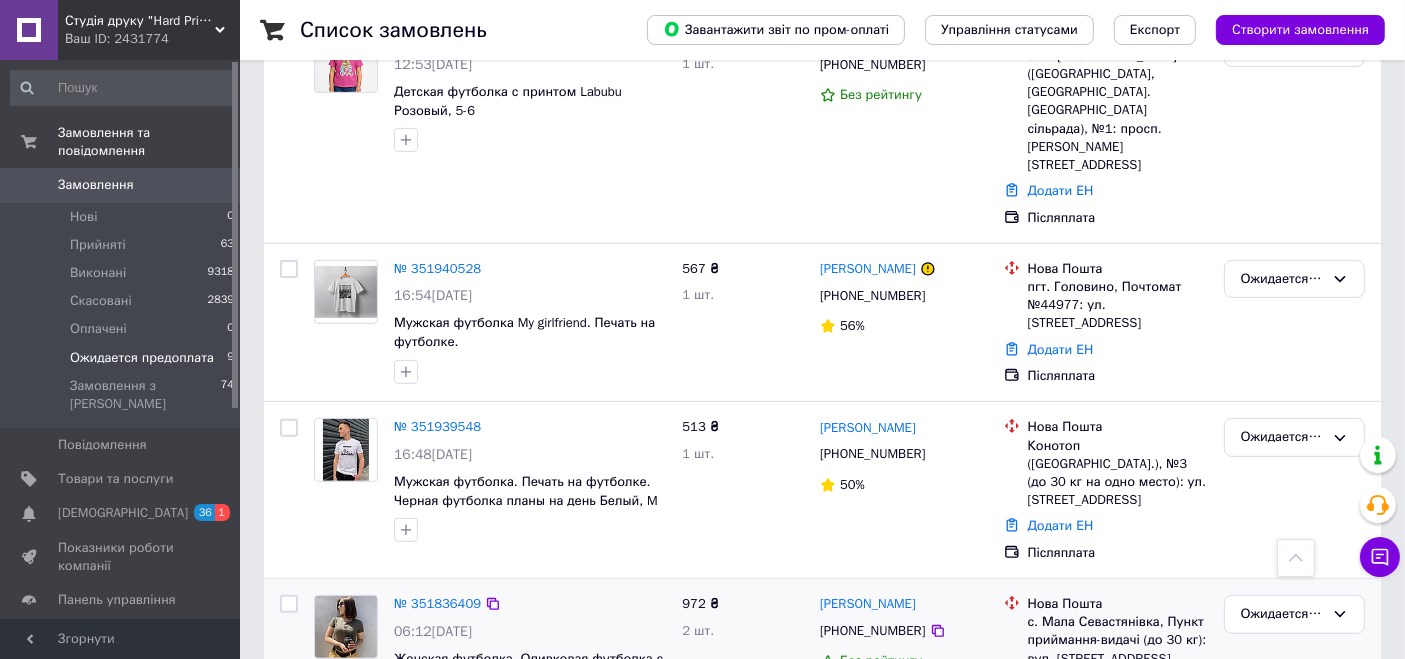 scroll, scrollTop: 666, scrollLeft: 0, axis: vertical 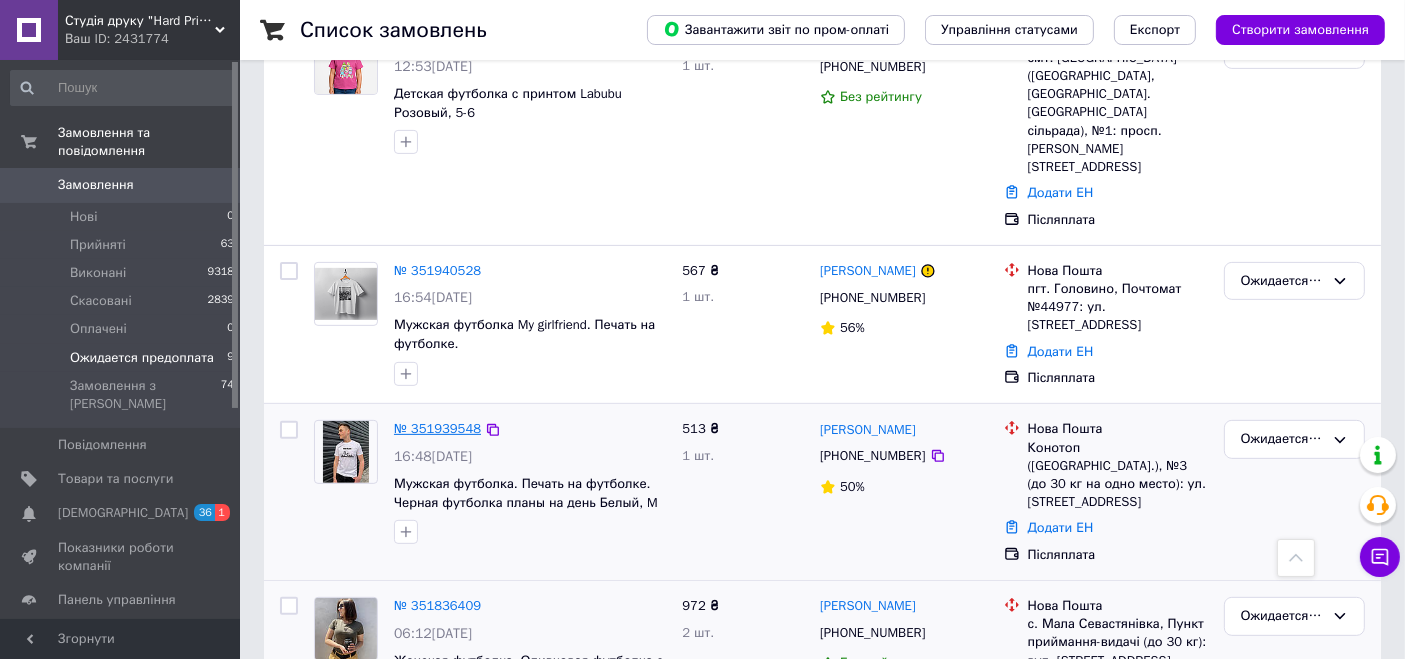 click on "№ 351939548" at bounding box center [437, 428] 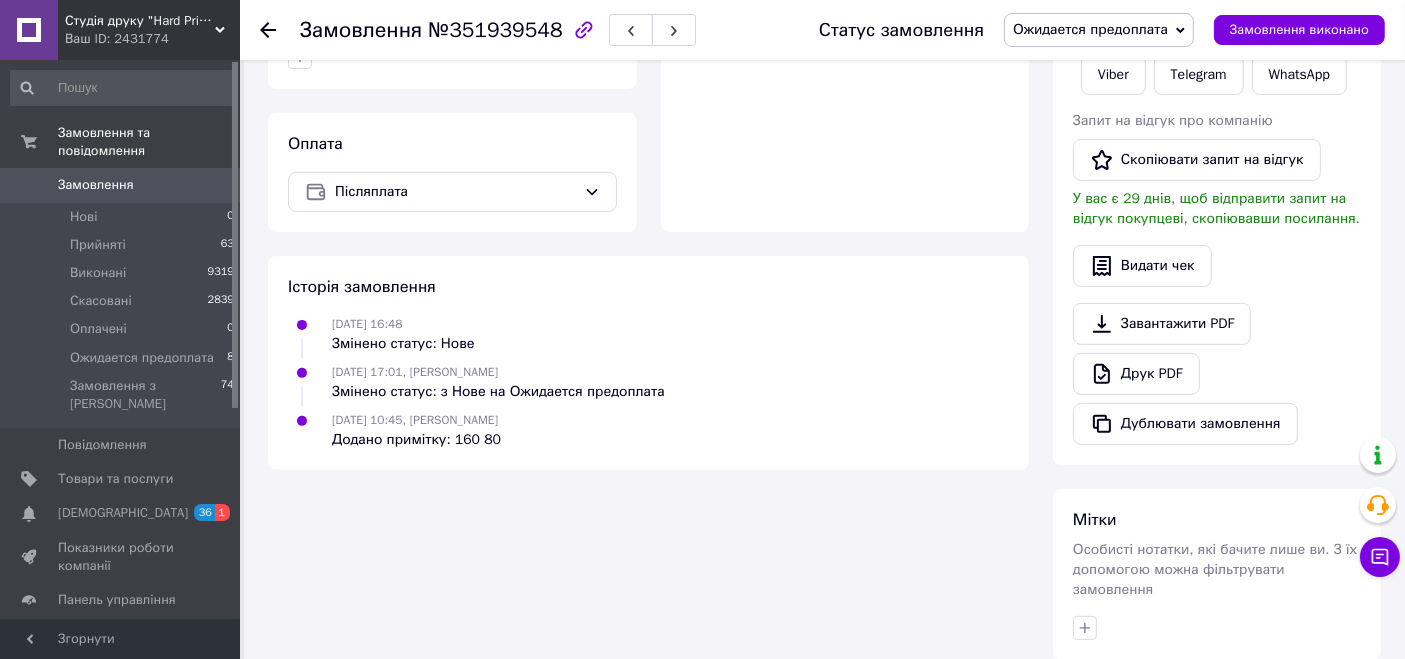 scroll, scrollTop: 666, scrollLeft: 0, axis: vertical 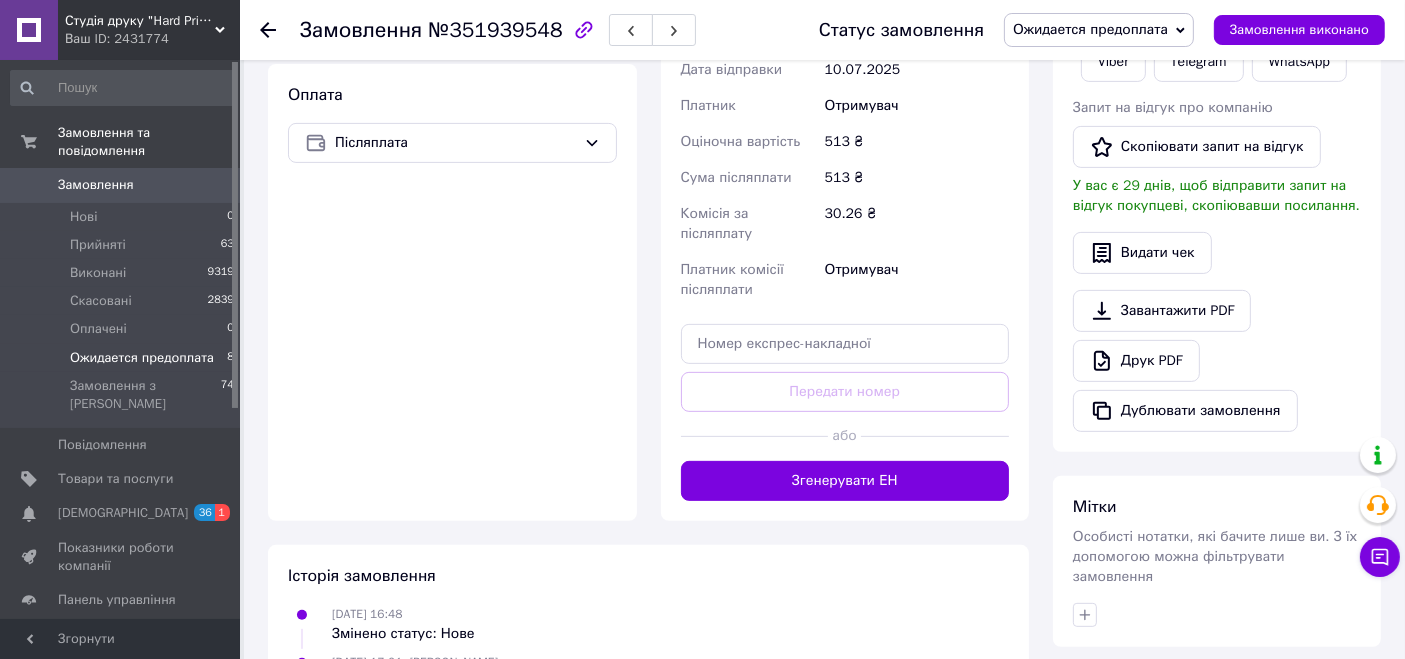 click on "Ожидается предоплата" at bounding box center [142, 358] 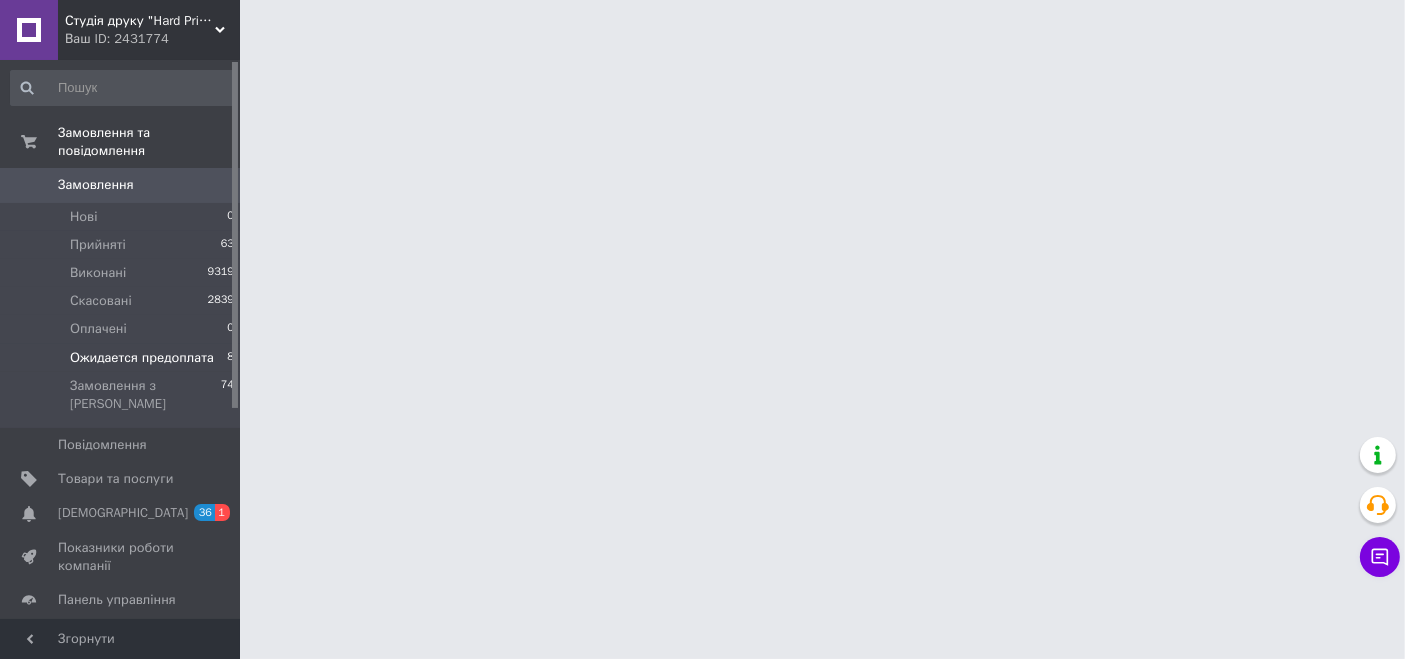scroll, scrollTop: 0, scrollLeft: 0, axis: both 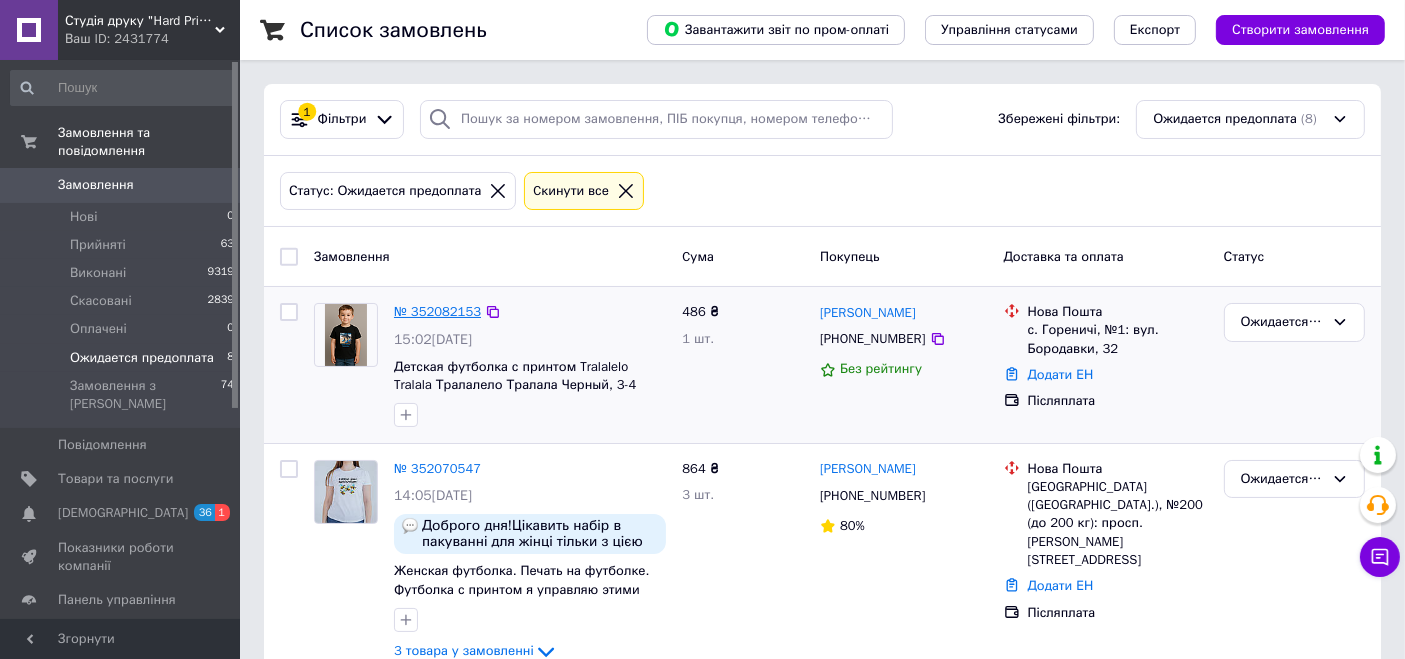 click on "№ 352082153" at bounding box center (437, 311) 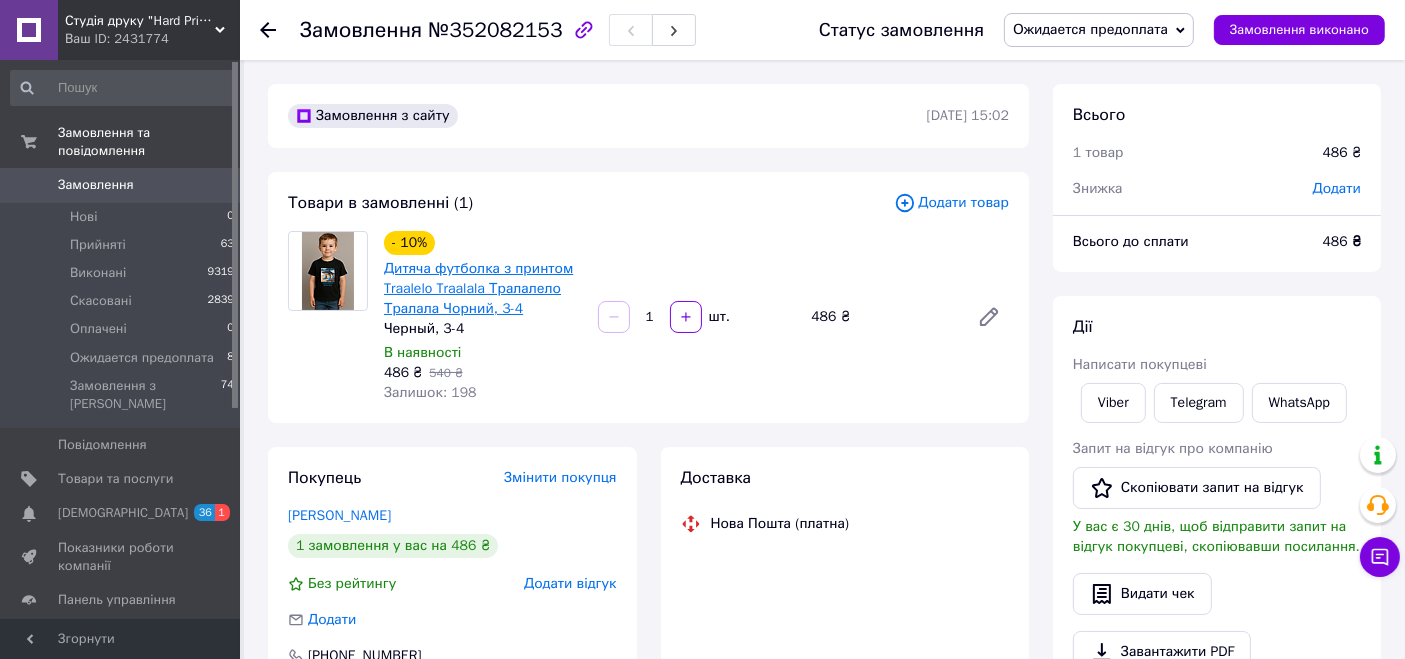 click on "Дитяча футболка з принтом Traalelo Traalala Тралалело Тралала Чорний, 3-4" at bounding box center [478, 288] 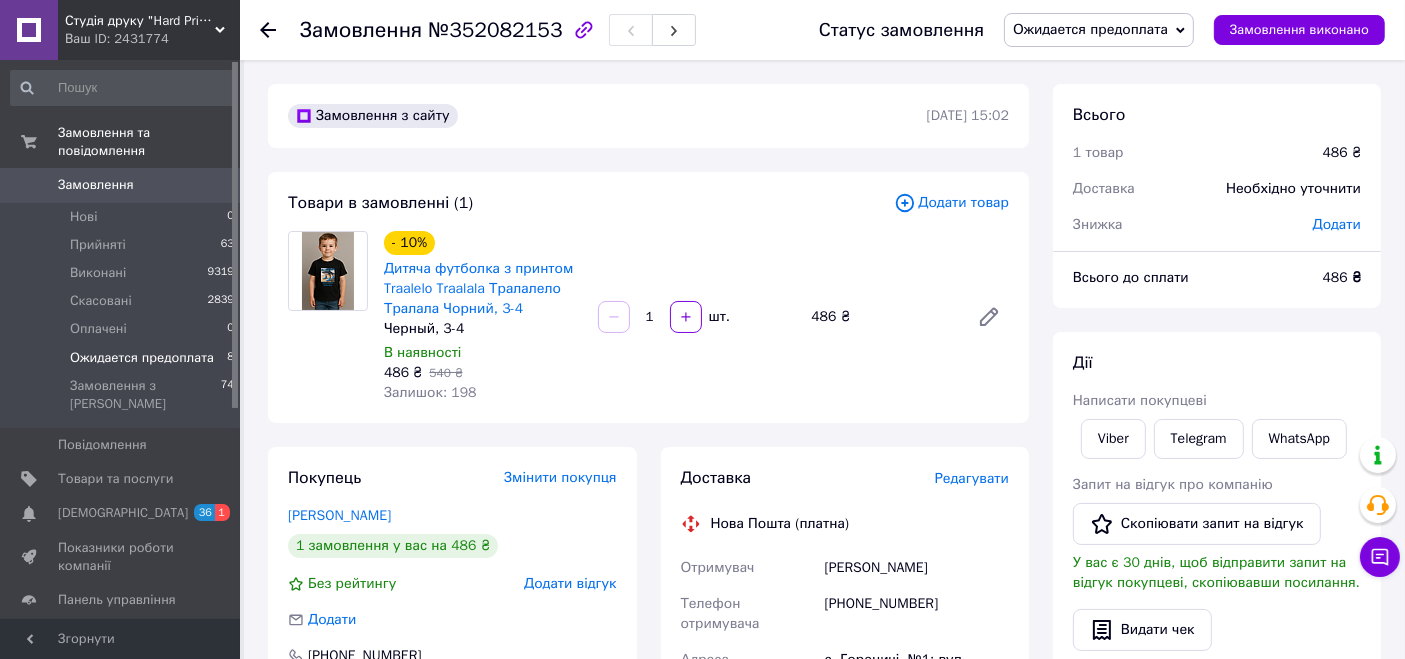 click on "Ожидается предоплата" at bounding box center (142, 358) 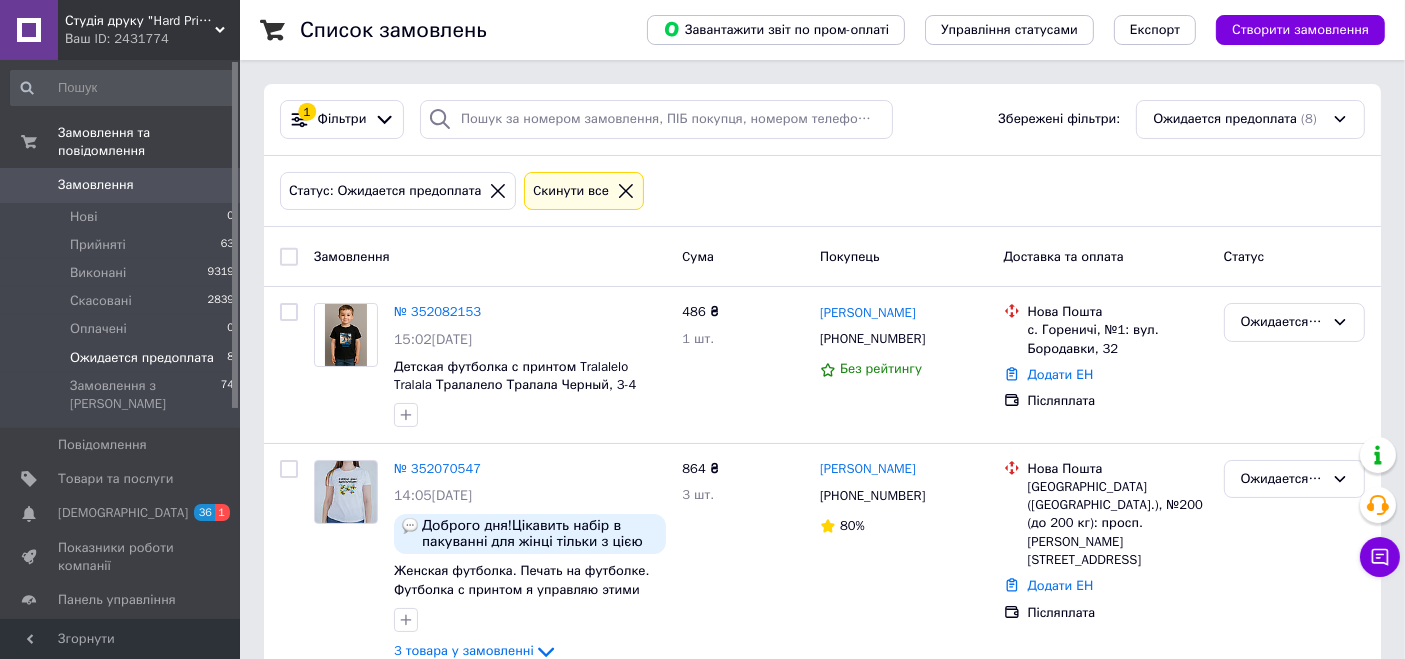 click on "Студія друку "Hard Print"" at bounding box center [140, 21] 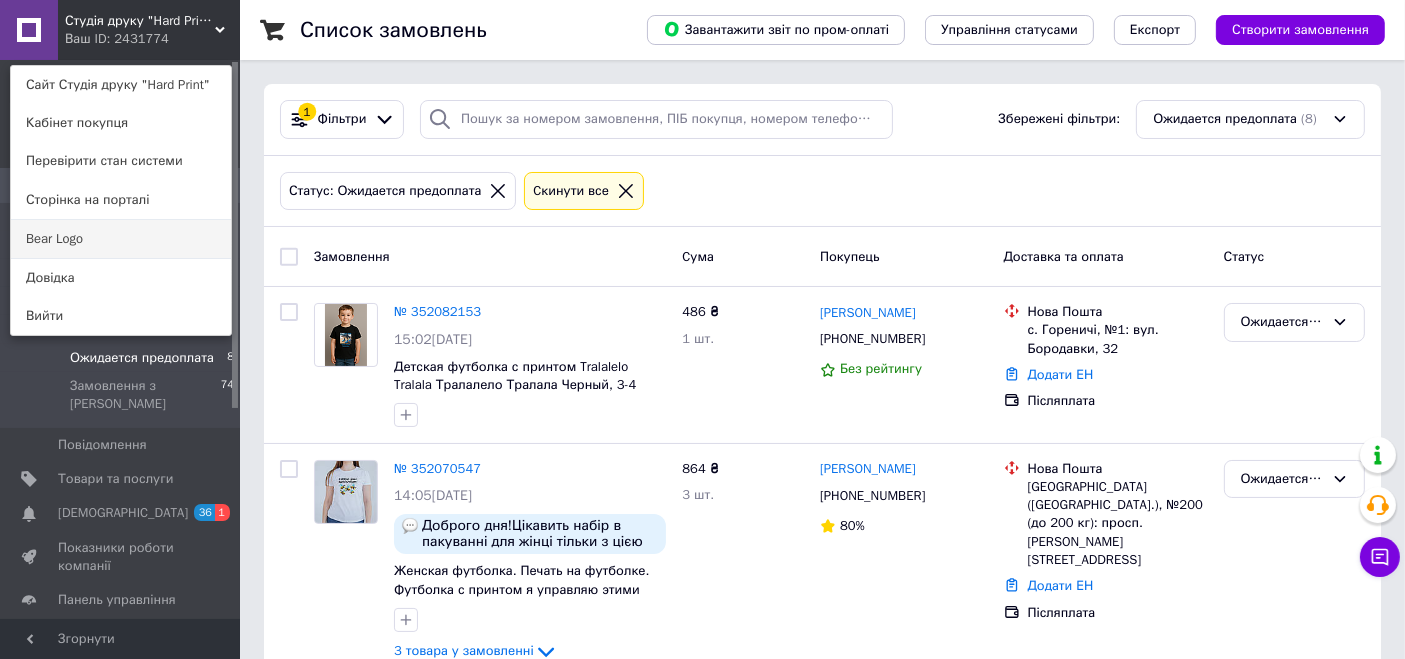click on "Bear Logo" at bounding box center [121, 239] 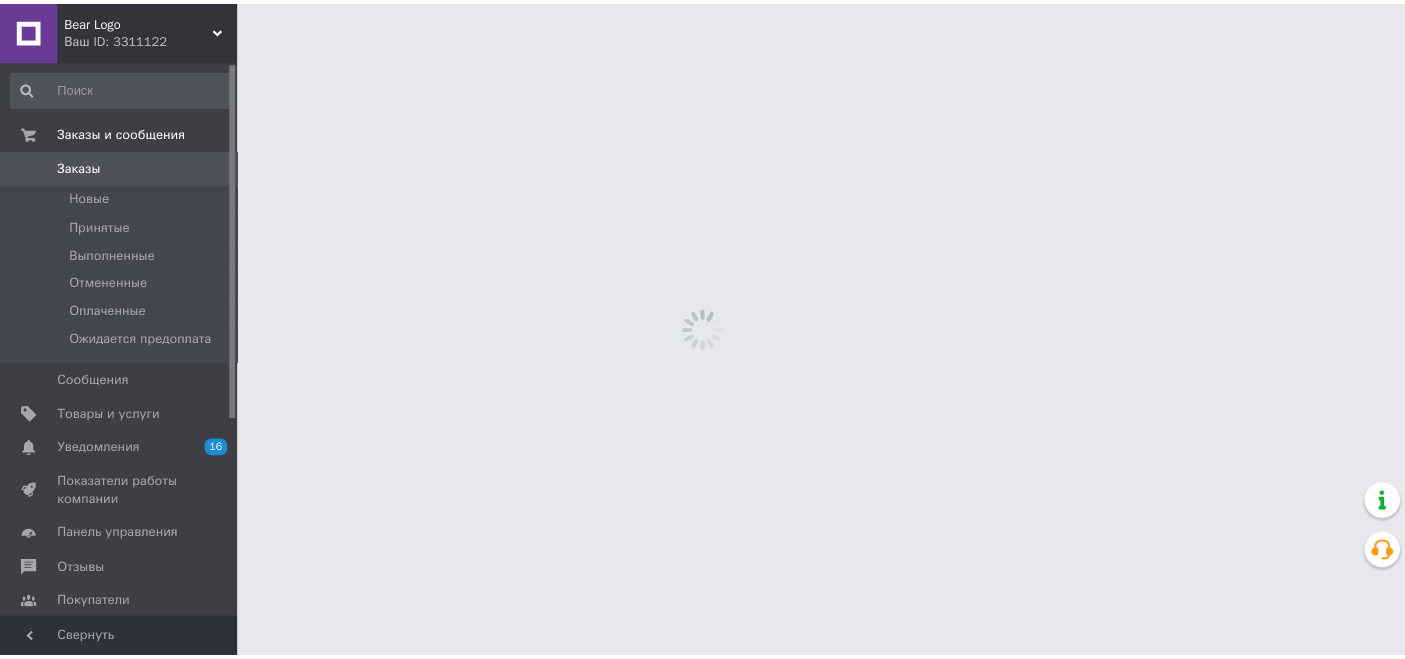 scroll, scrollTop: 0, scrollLeft: 0, axis: both 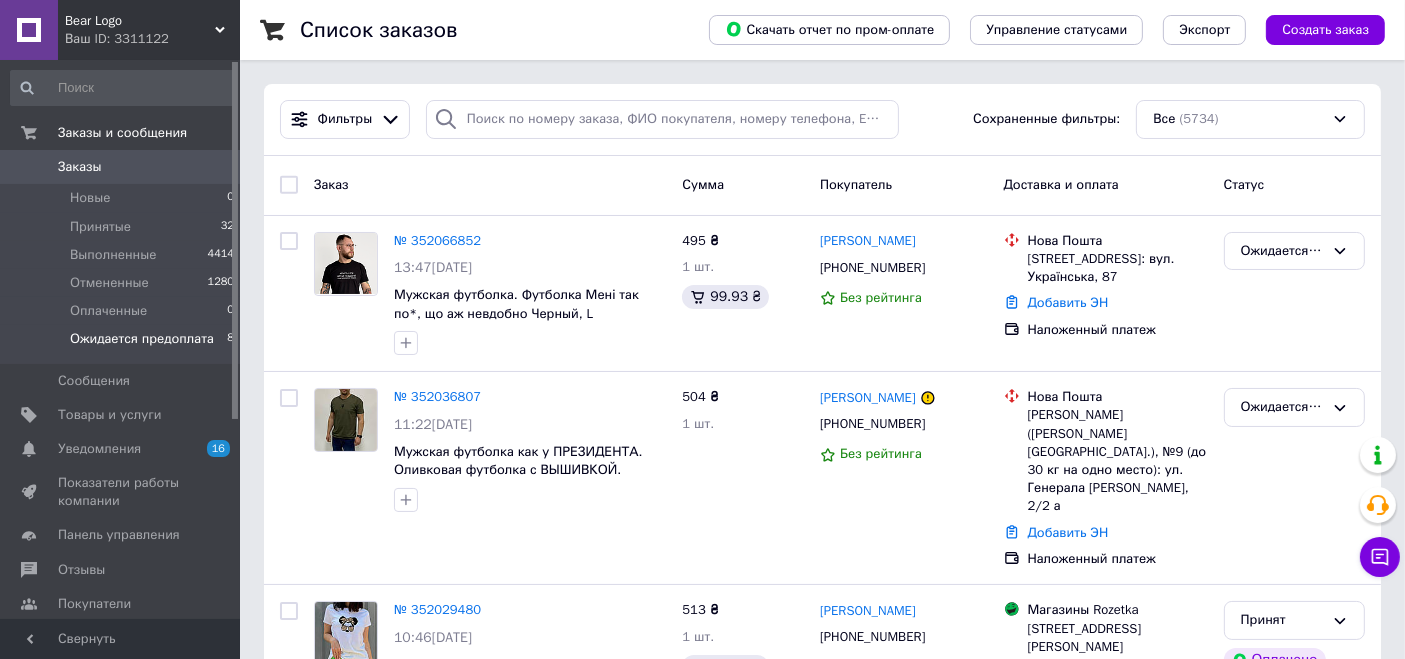 click on "Ожидается предоплата 8" at bounding box center (123, 344) 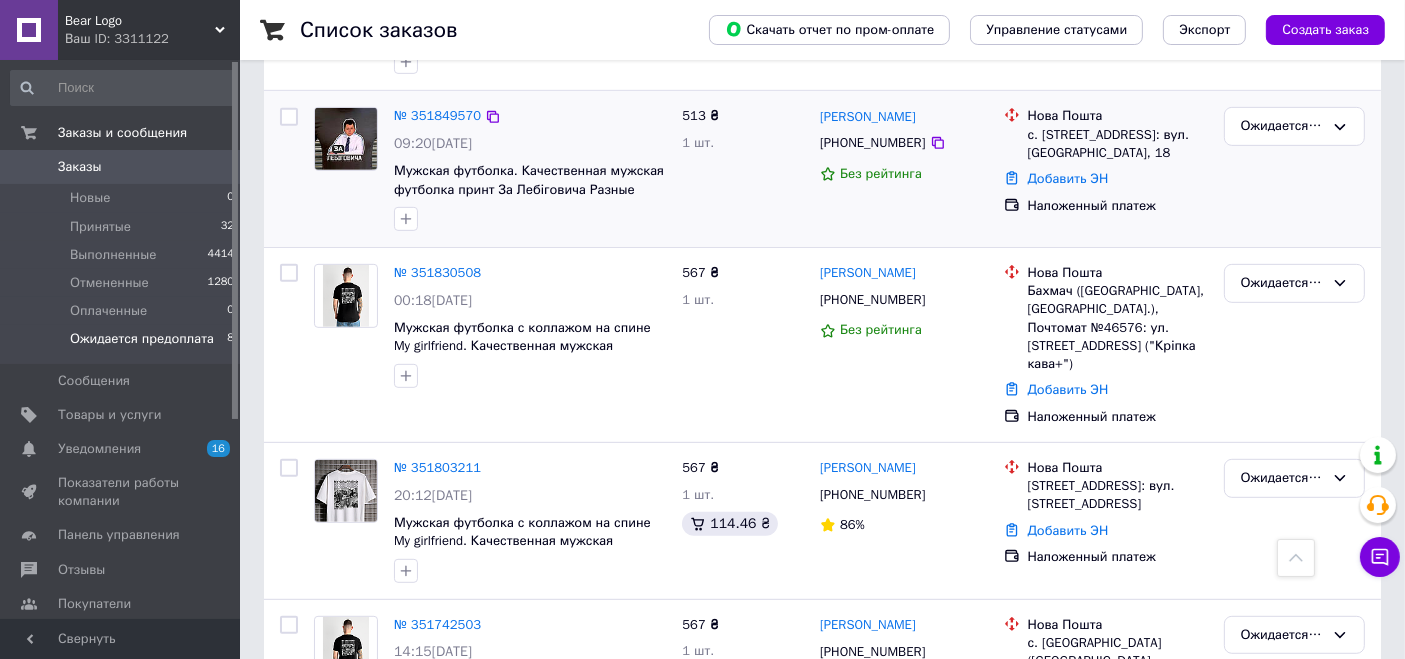 scroll, scrollTop: 959, scrollLeft: 0, axis: vertical 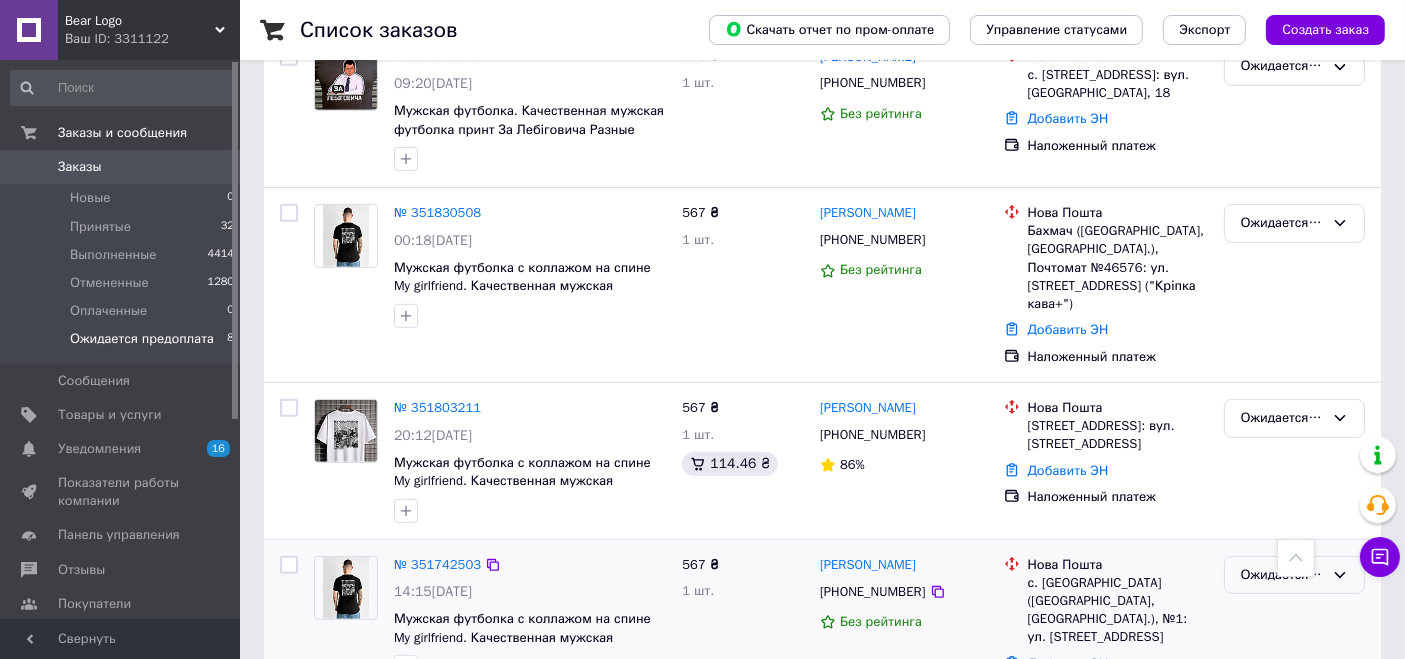 click on "Ожидается предоплата" at bounding box center (1282, 575) 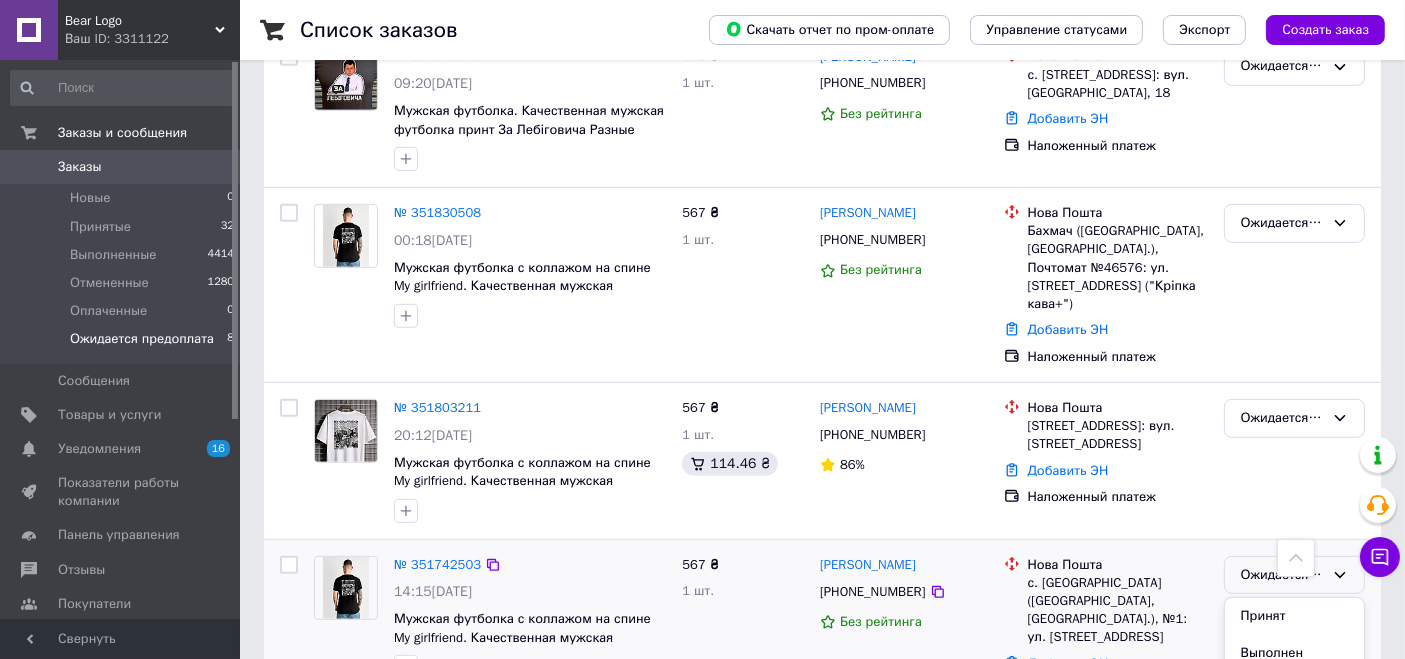 click on "Отменен" at bounding box center [1294, 689] 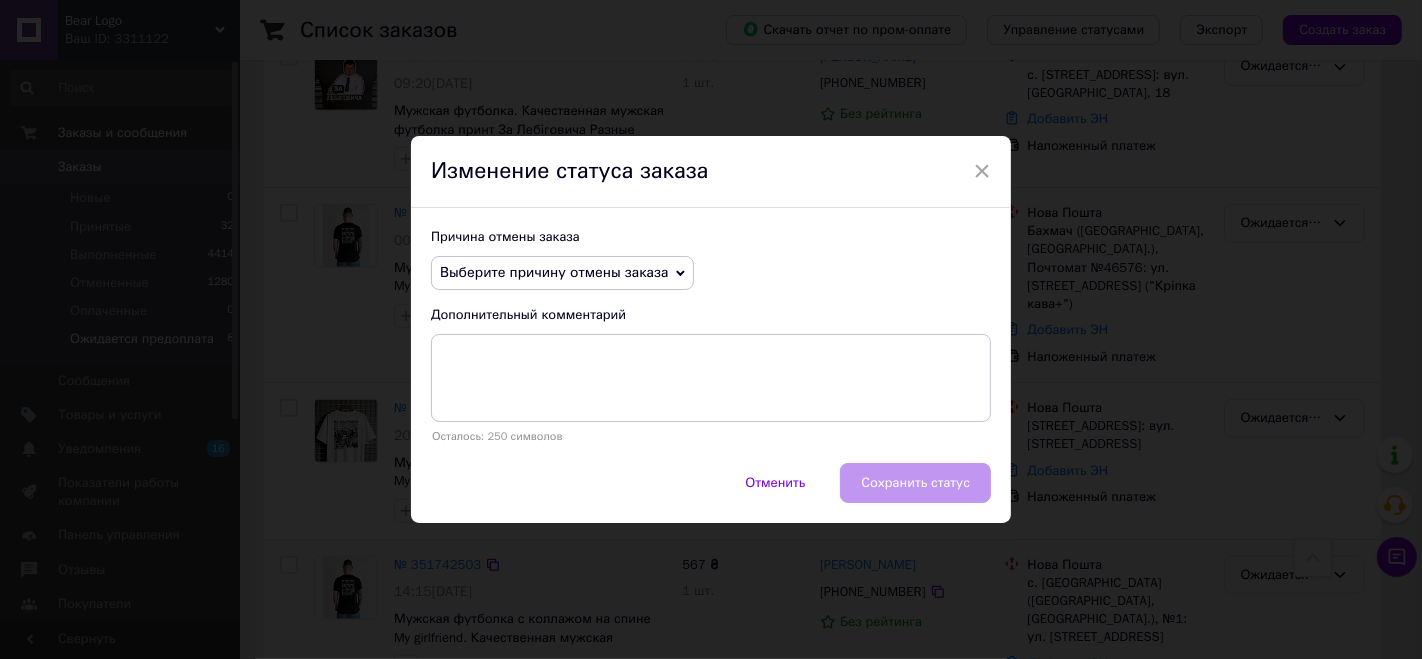 click on "Выберите причину отмены заказа" at bounding box center [554, 272] 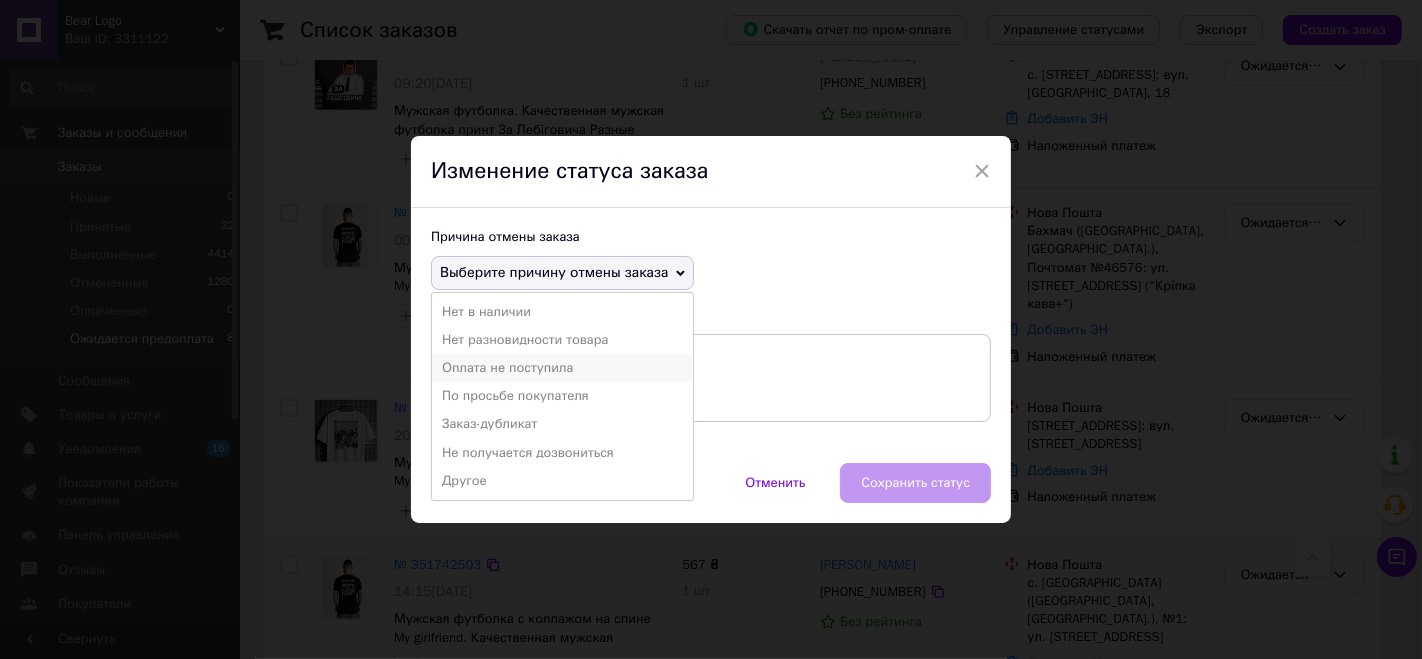 click on "Оплата не поступила" at bounding box center [562, 368] 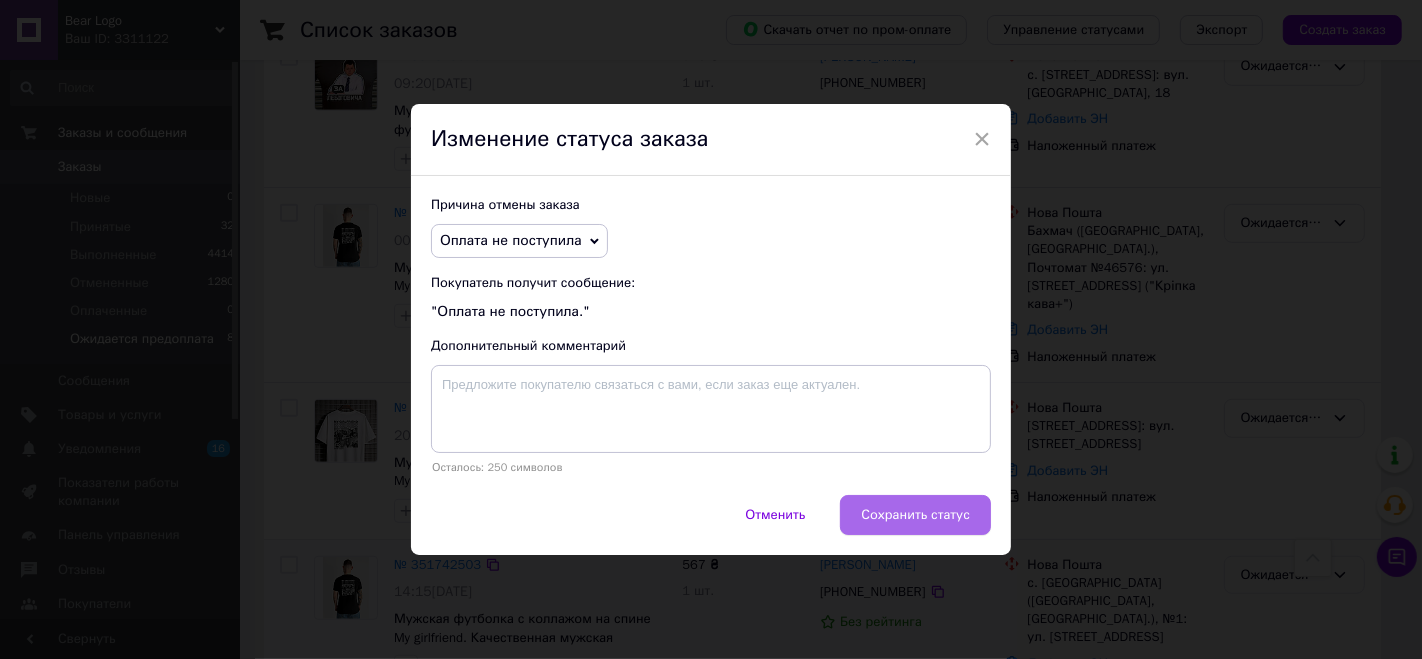 click on "Сохранить статус" at bounding box center [915, 515] 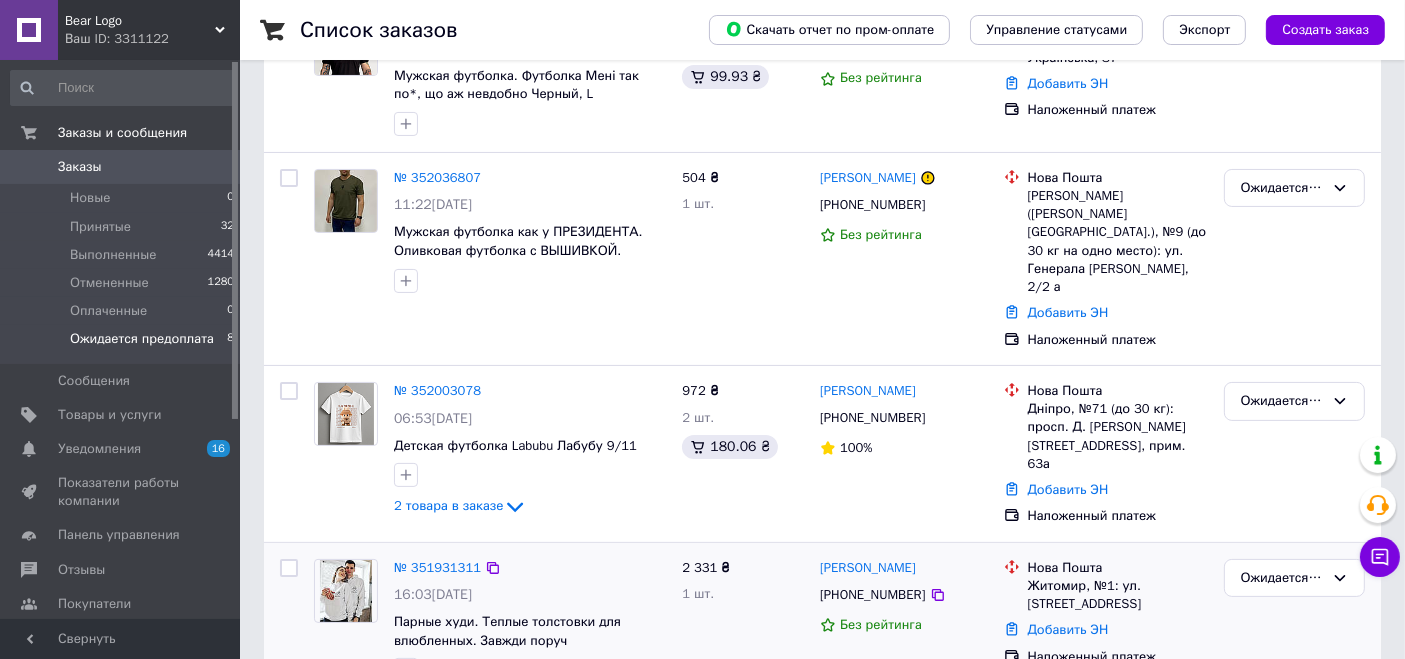 scroll, scrollTop: 402, scrollLeft: 0, axis: vertical 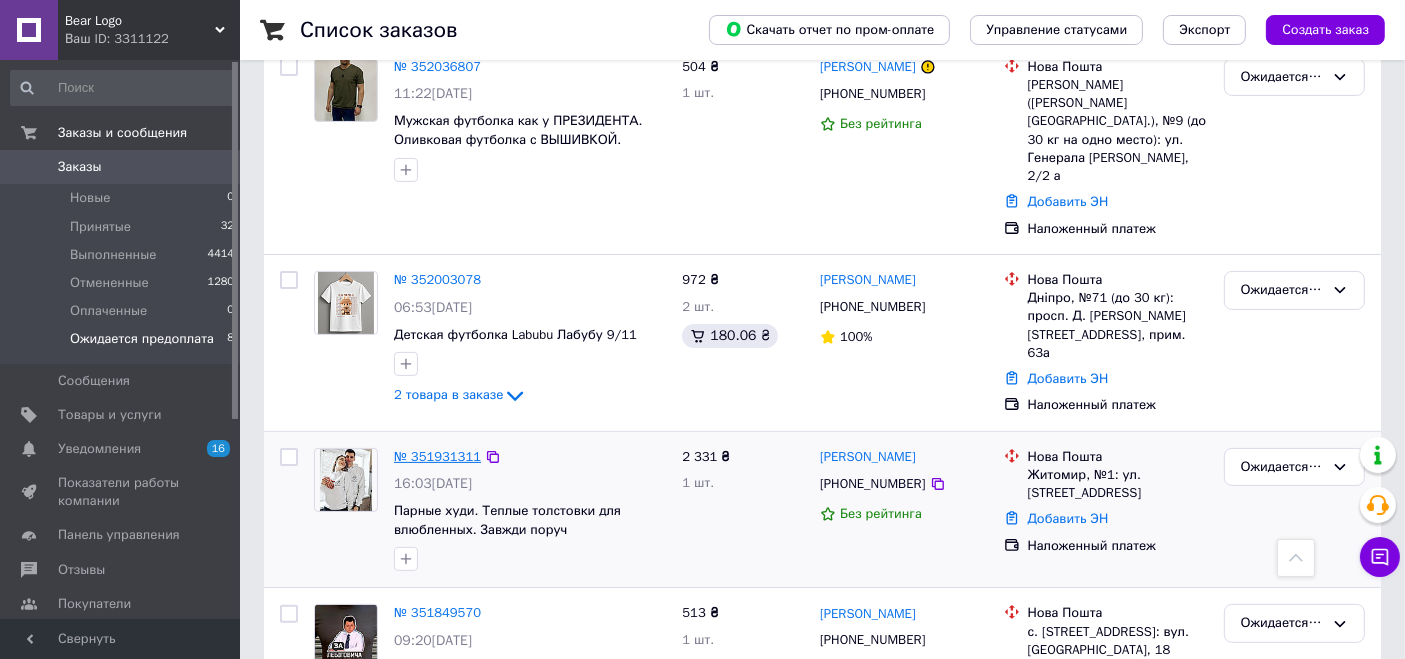 click on "№ 351931311" at bounding box center (437, 456) 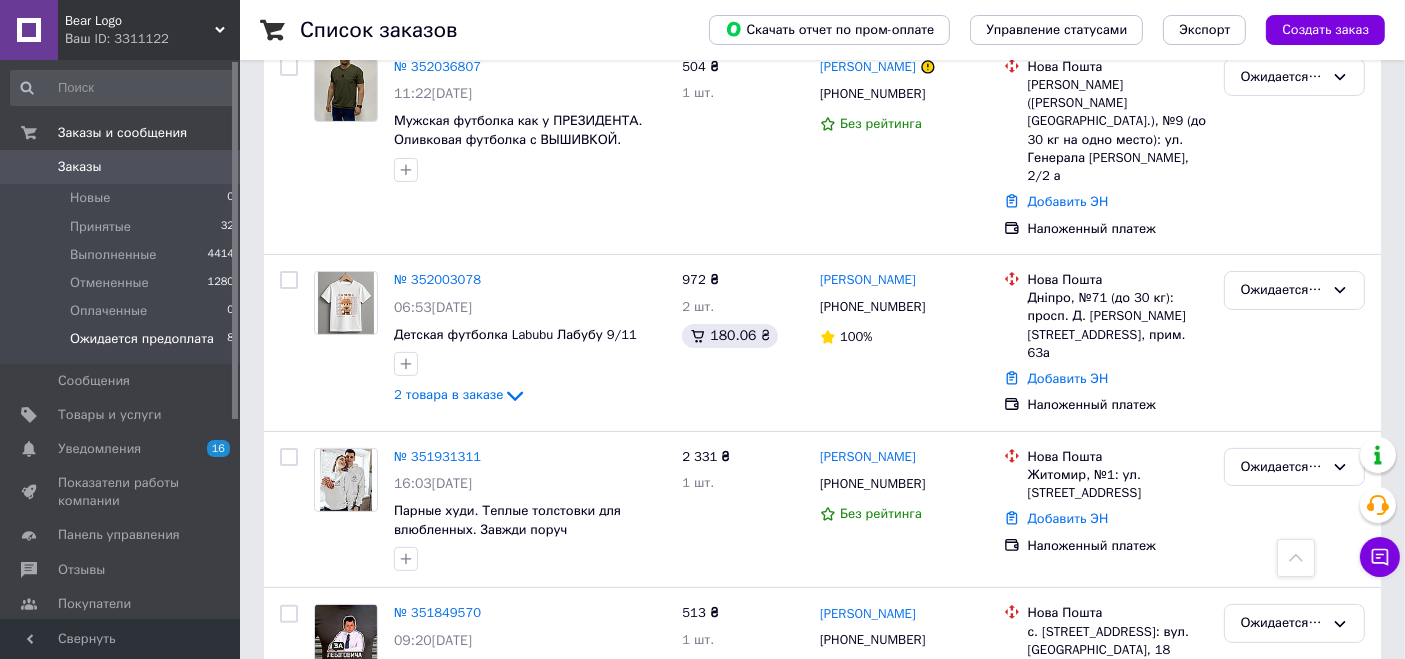scroll, scrollTop: 0, scrollLeft: 0, axis: both 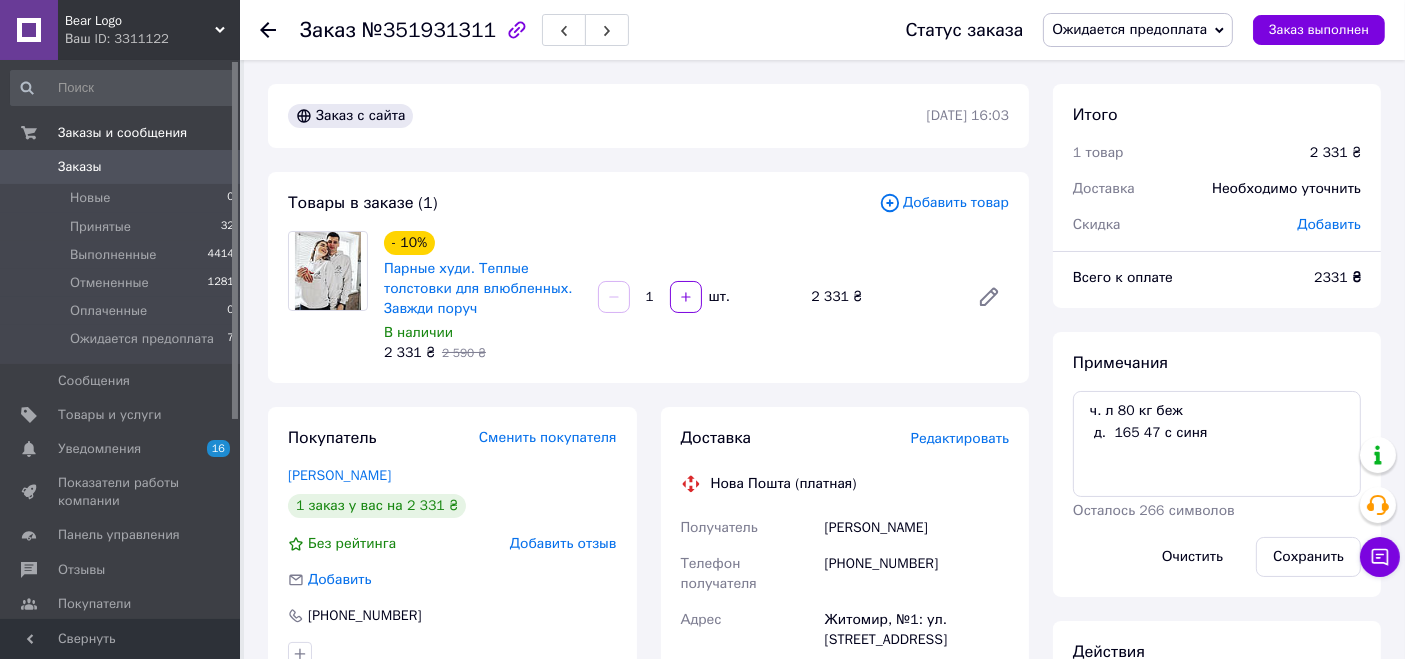 click on "Ожидается предоплата" at bounding box center [1129, 29] 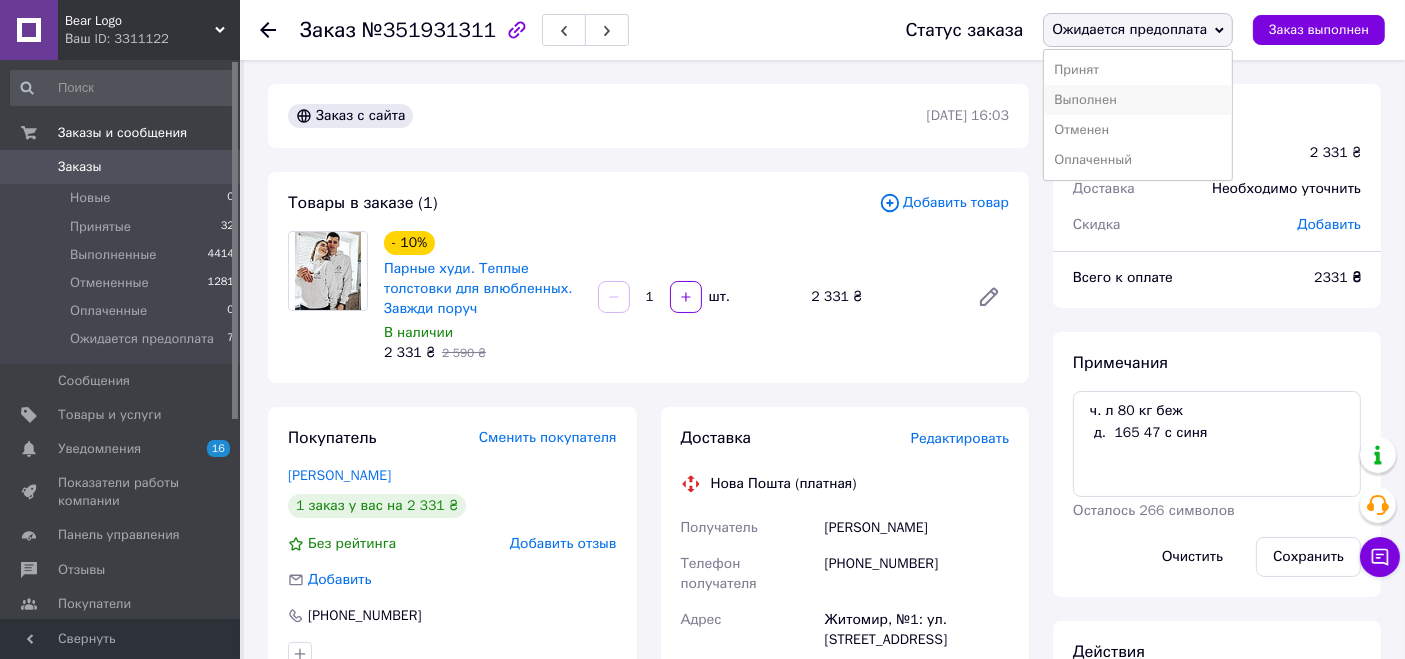 click on "Выполнен" at bounding box center [1138, 100] 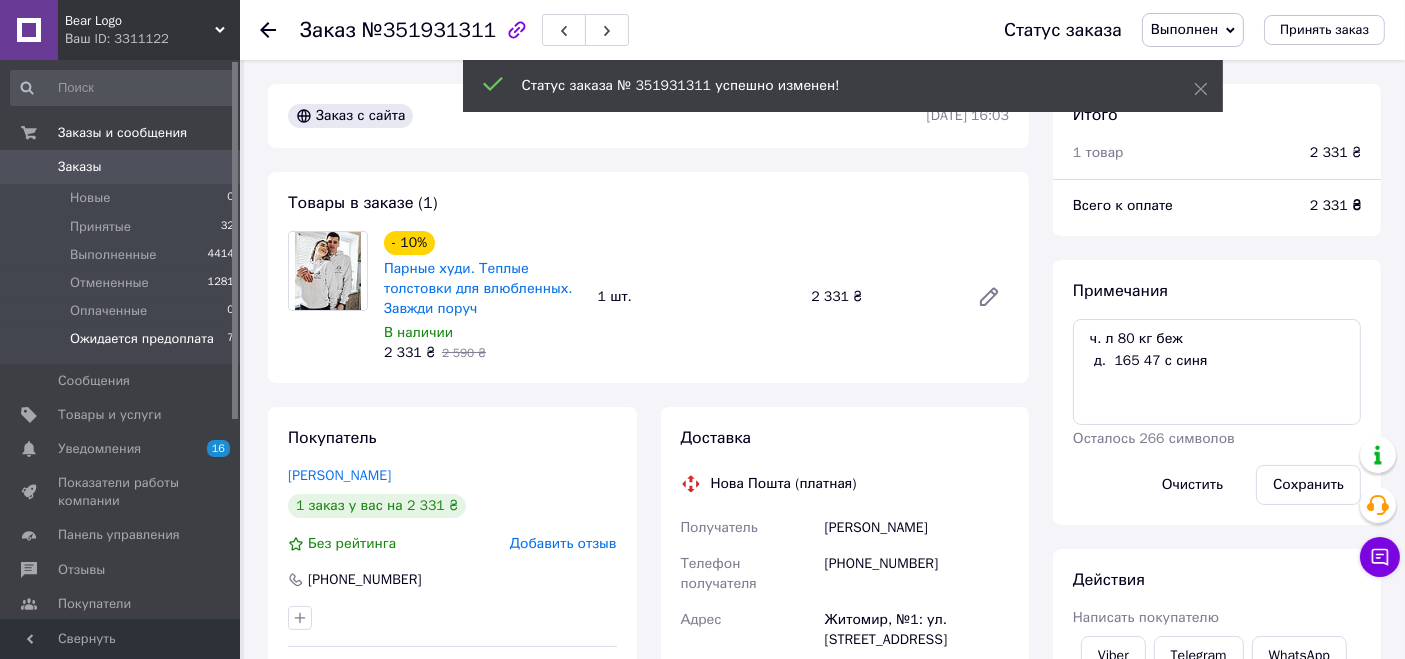 click on "Ожидается предоплата" at bounding box center [142, 339] 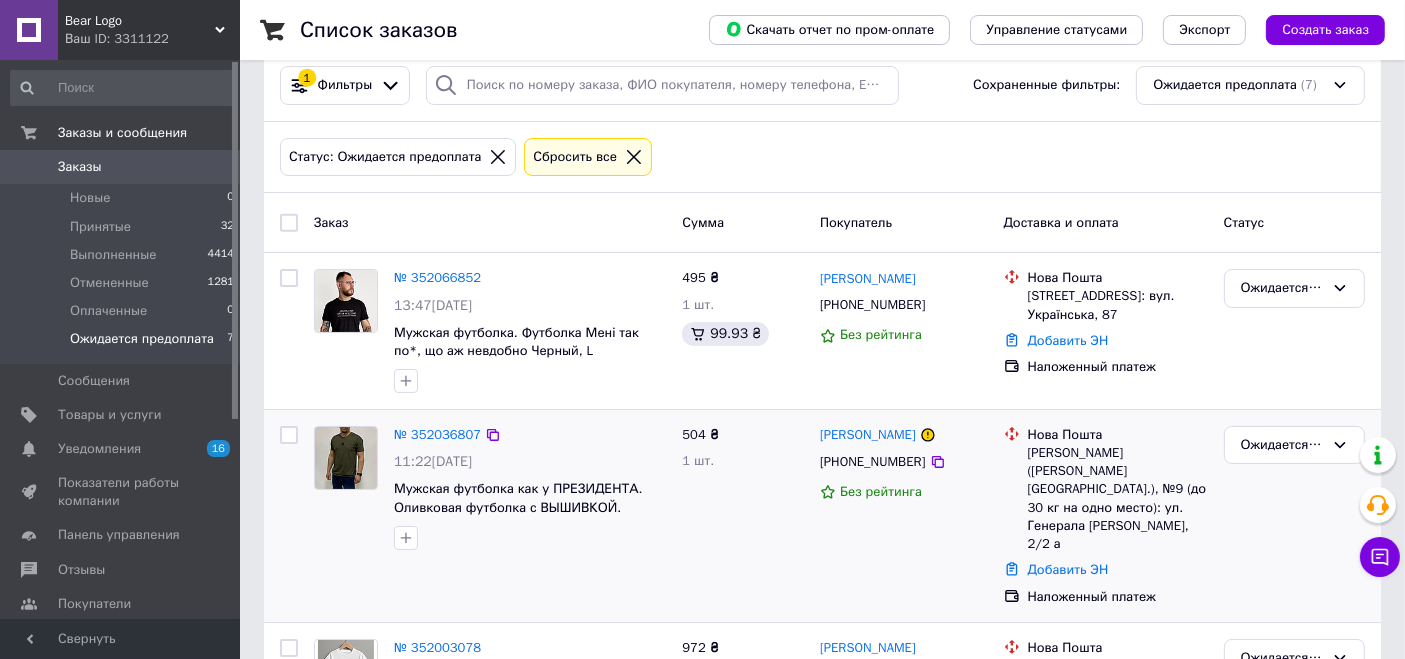 scroll, scrollTop: 0, scrollLeft: 0, axis: both 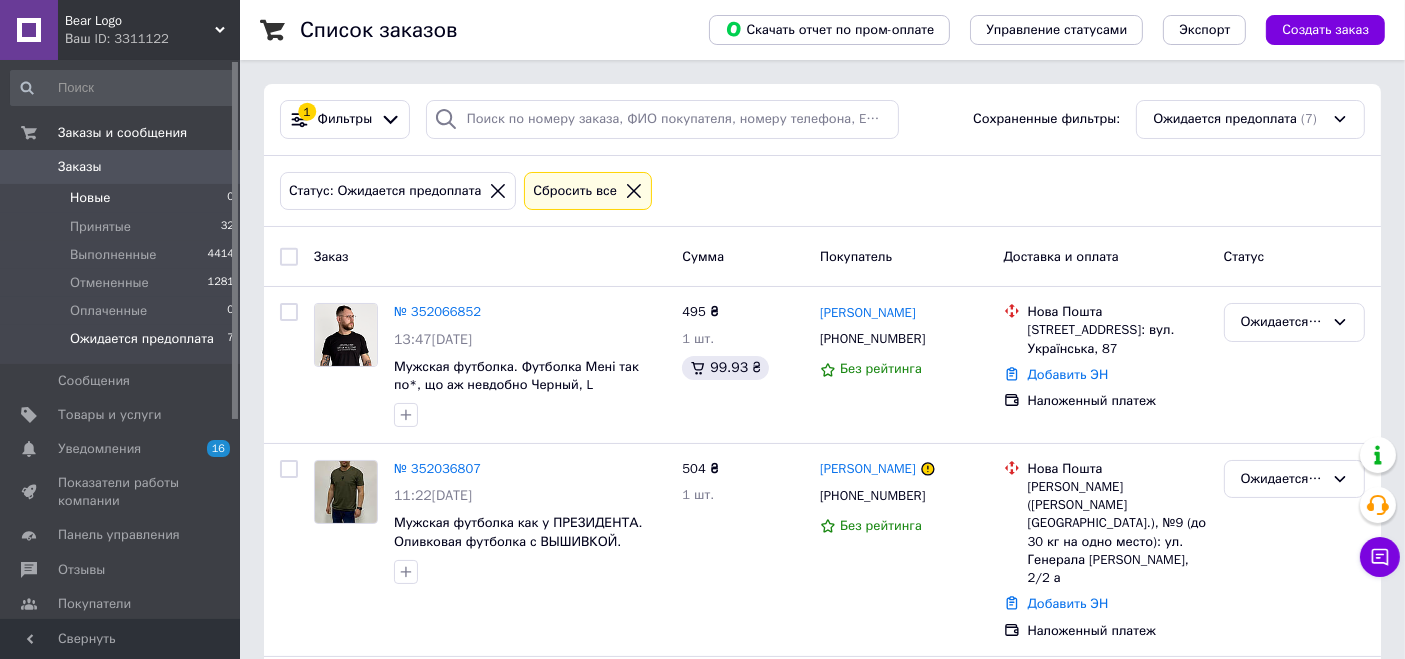 click on "Новые 0" at bounding box center (123, 198) 